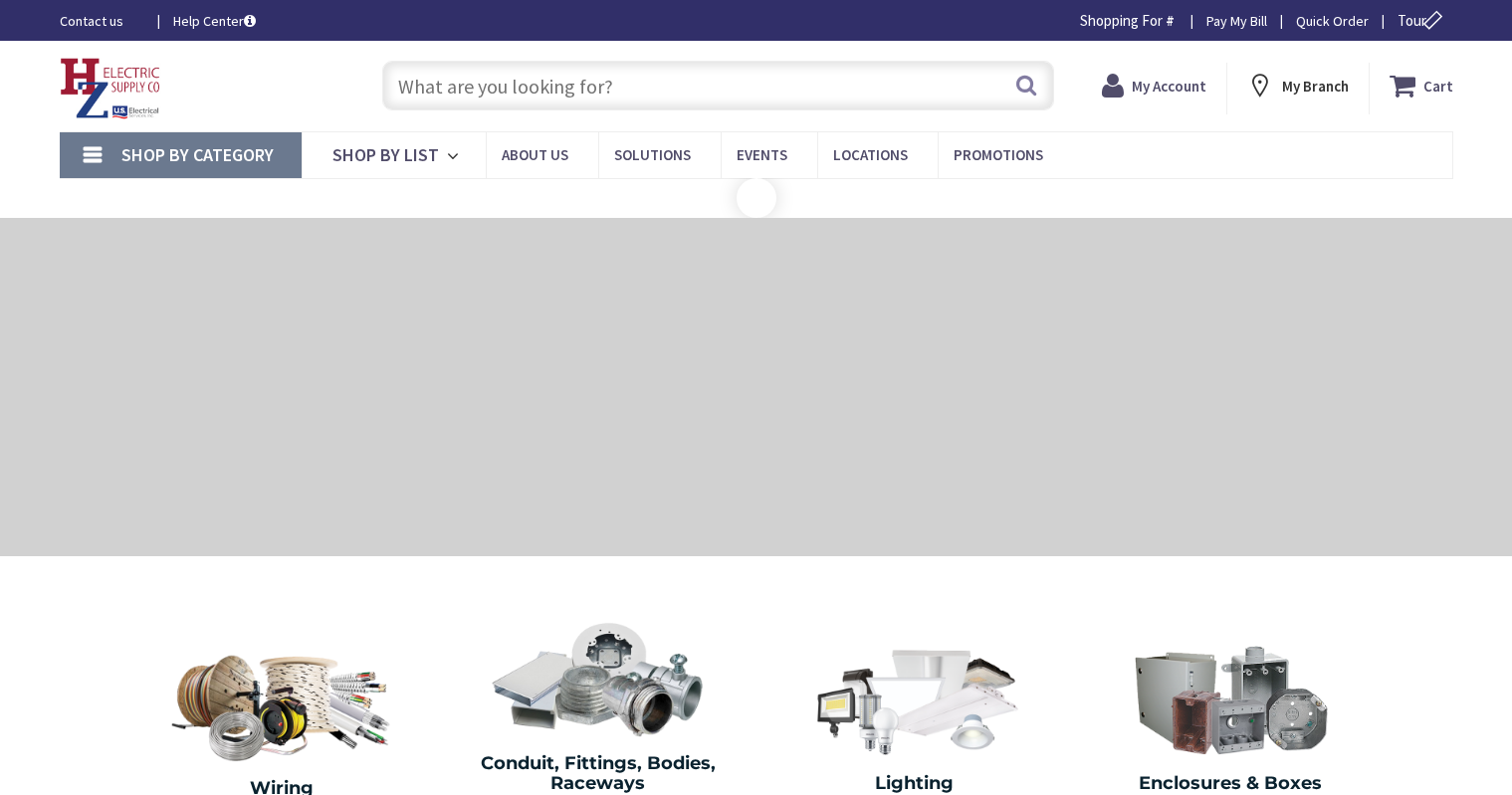 scroll, scrollTop: 0, scrollLeft: 0, axis: both 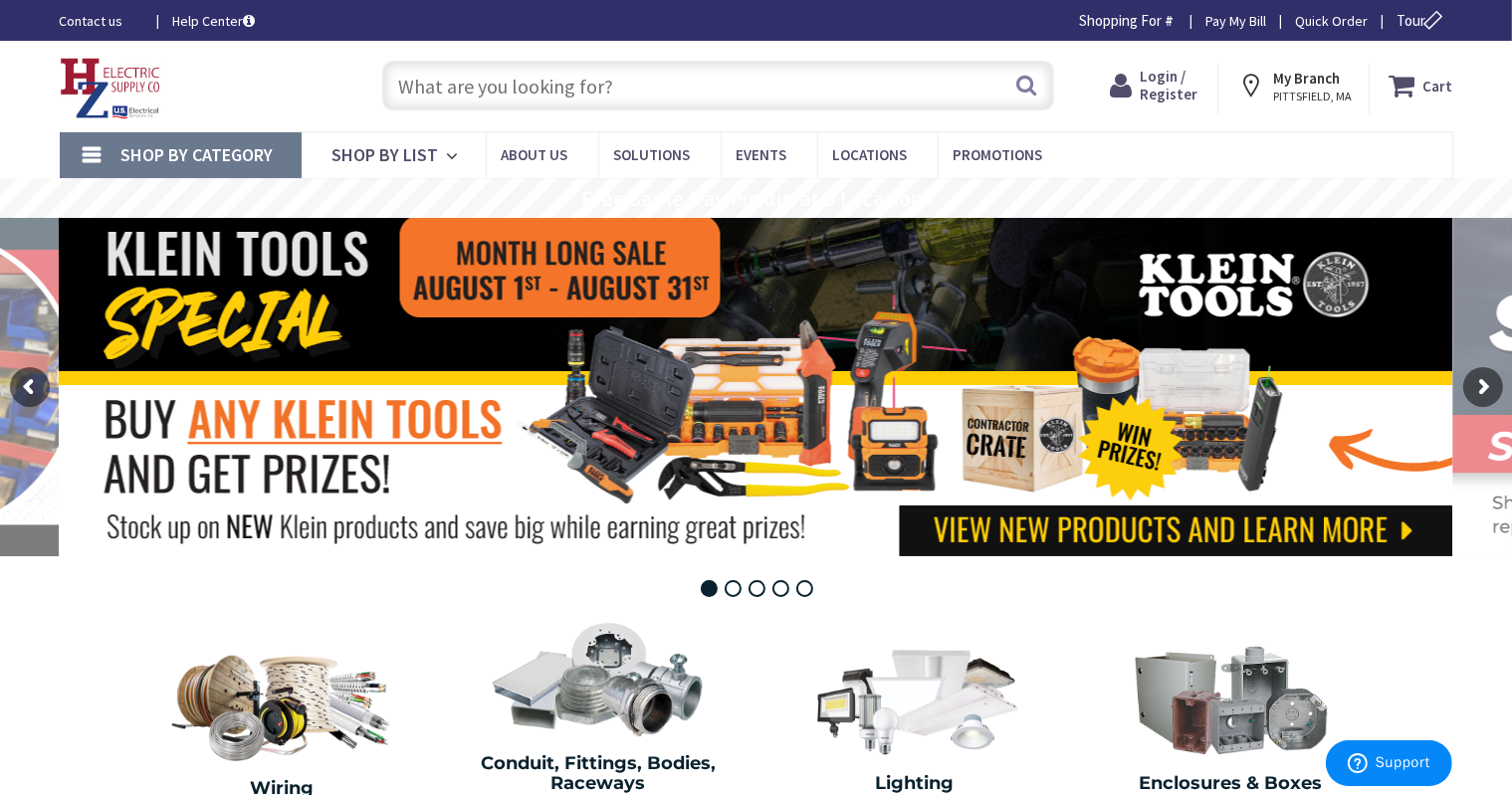click at bounding box center [718, 86] 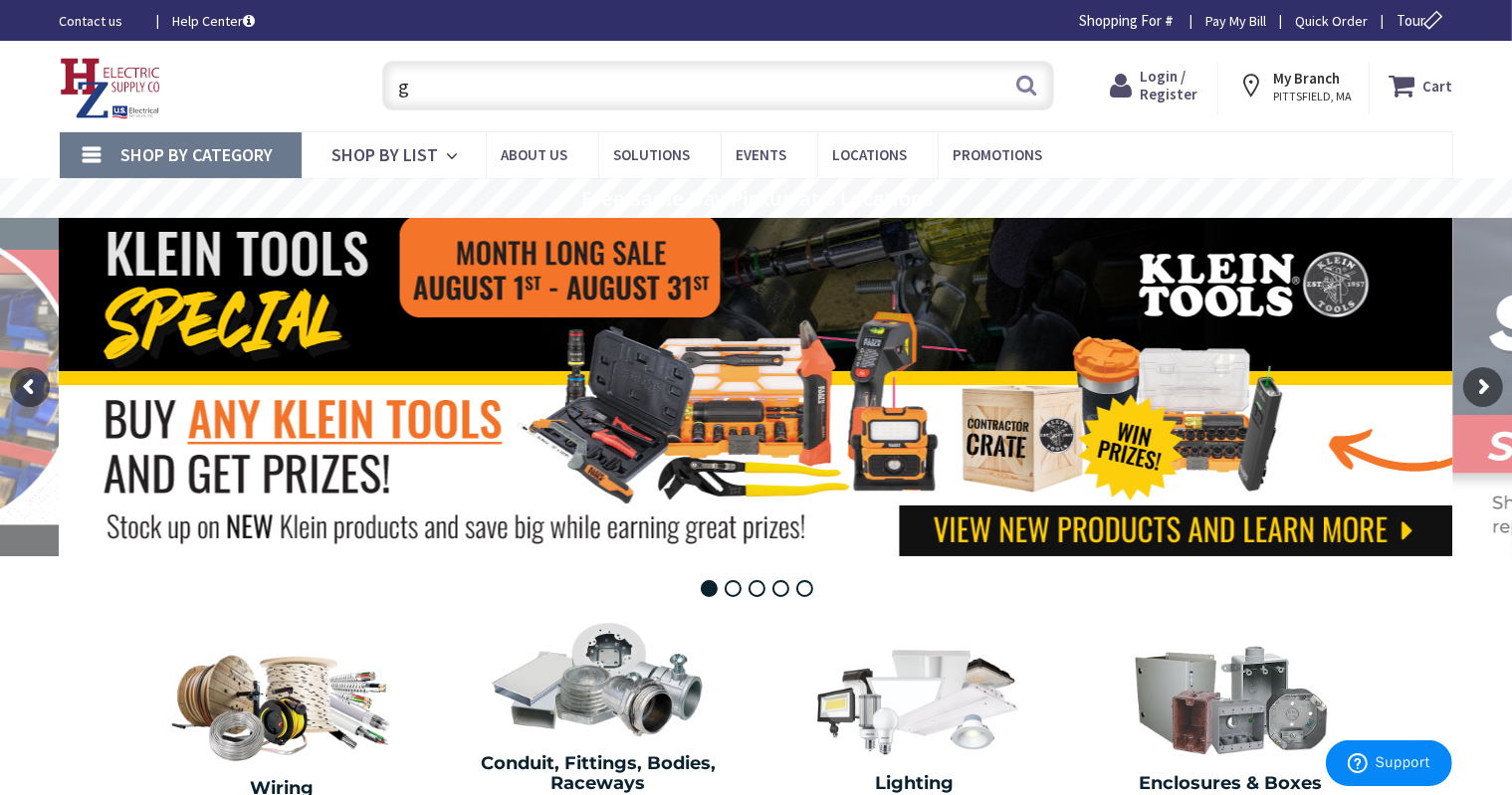 click on "g" at bounding box center (718, 86) 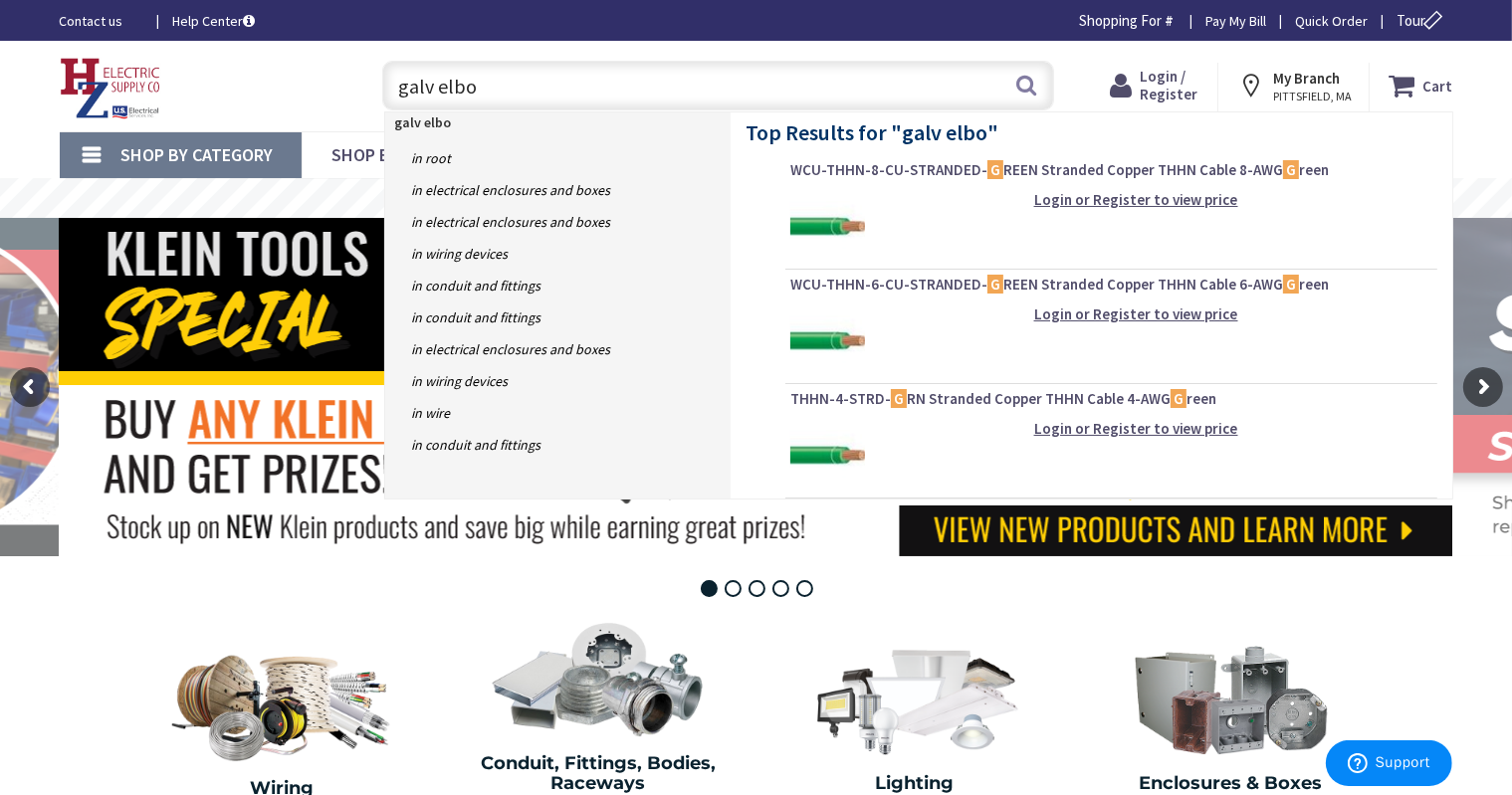 type on "galv elbow" 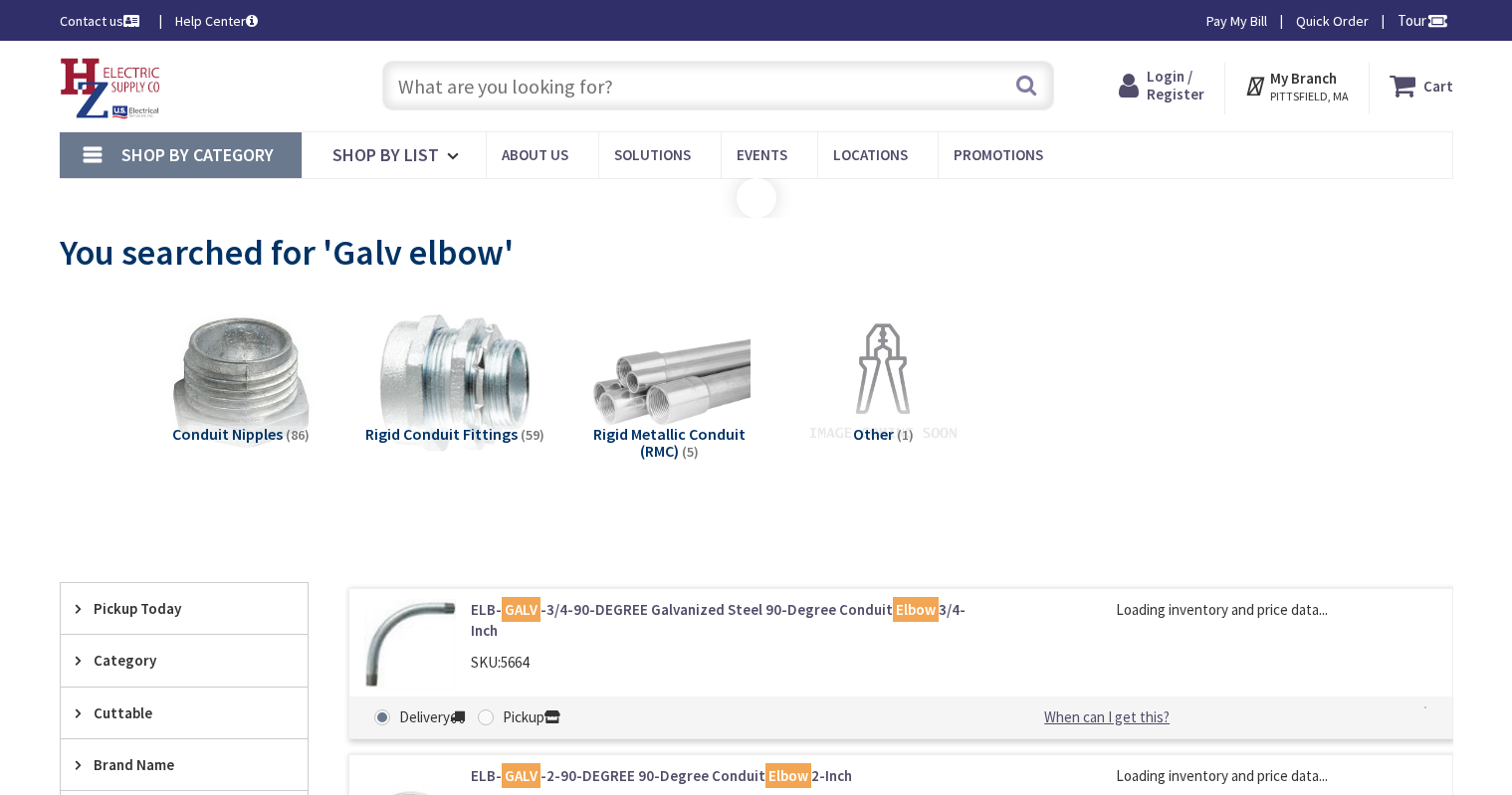 scroll, scrollTop: 0, scrollLeft: 0, axis: both 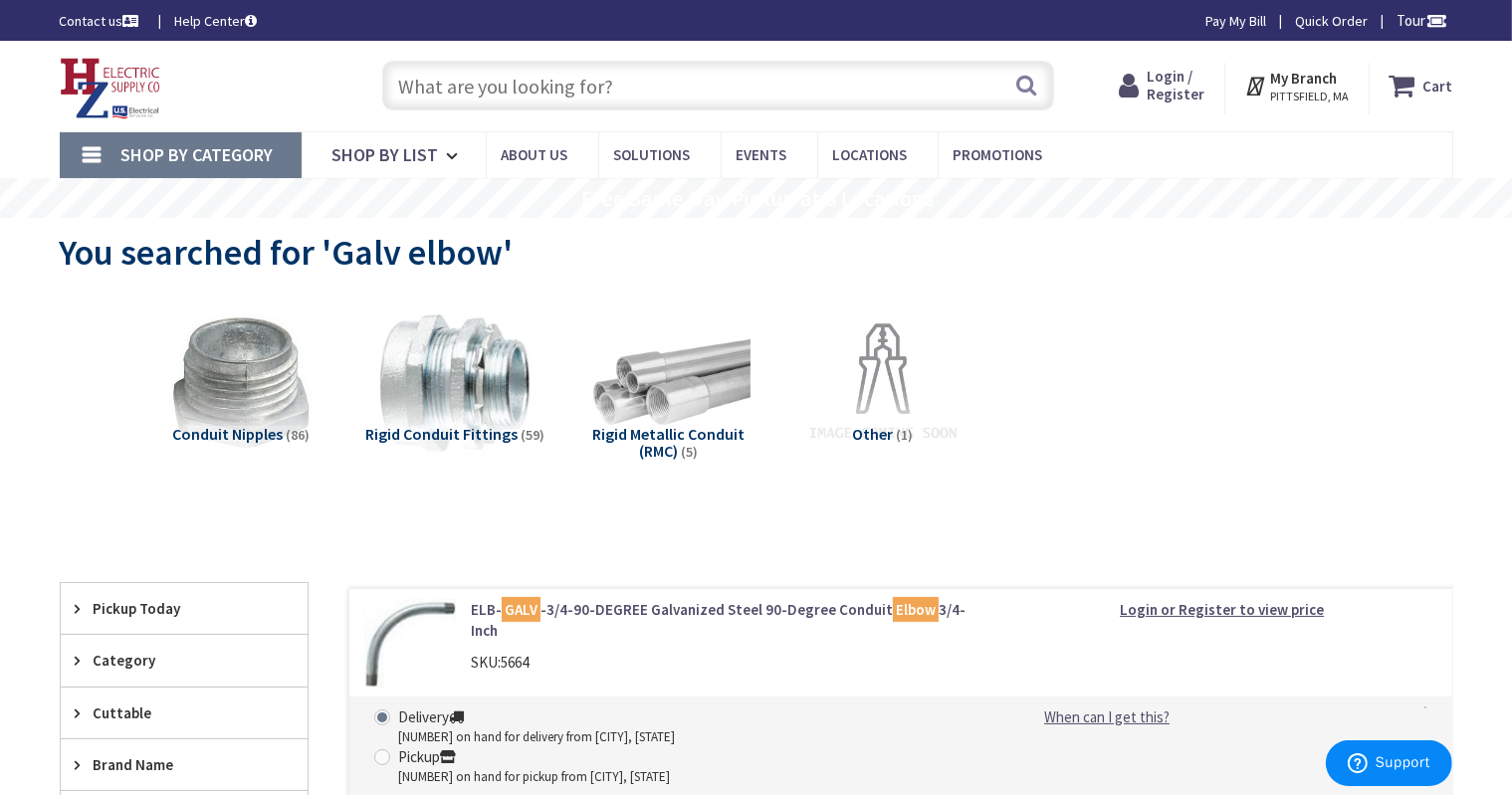 click on "Login / Register" at bounding box center [1176, 85] 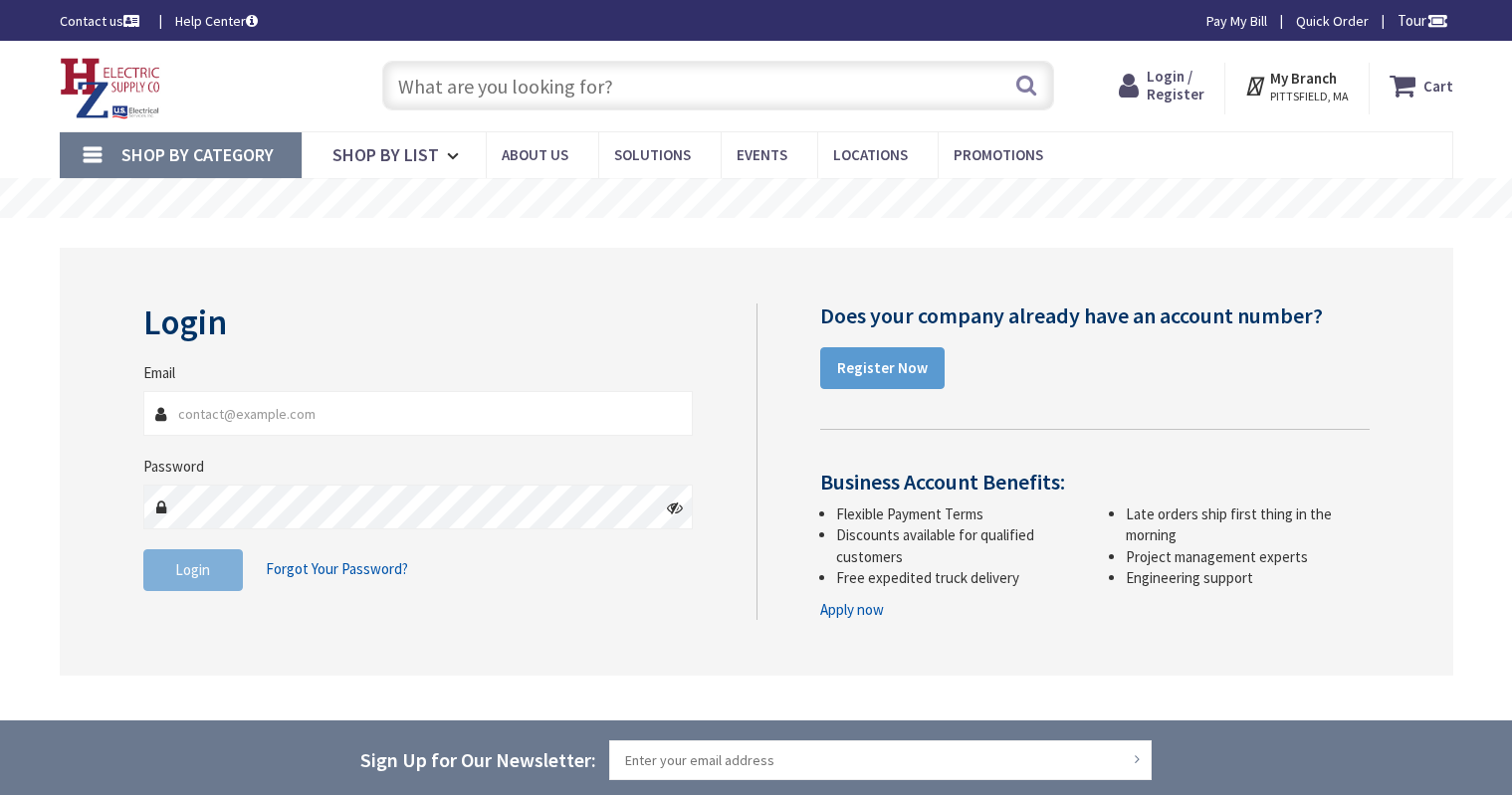 scroll, scrollTop: 0, scrollLeft: 0, axis: both 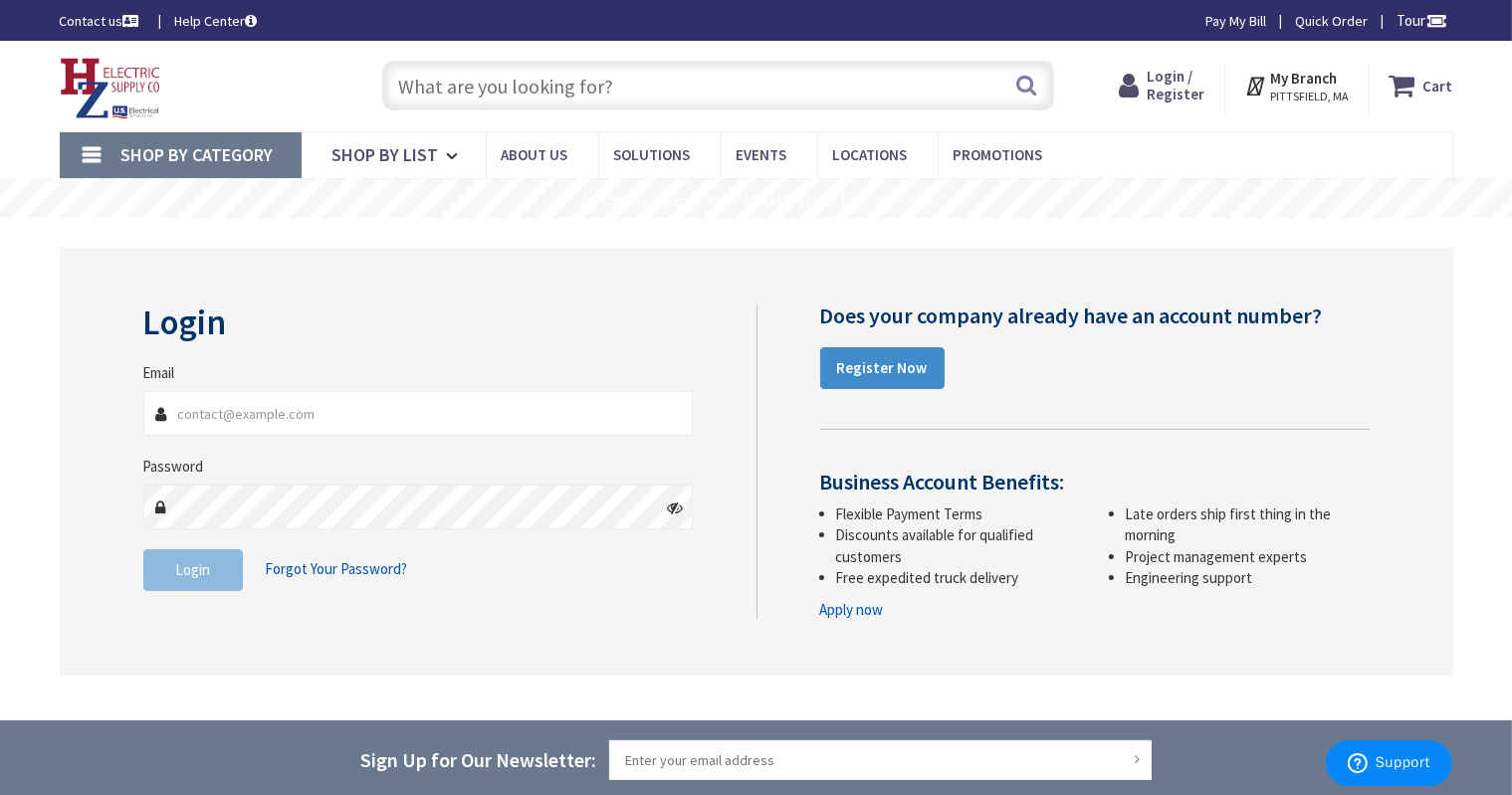 type on "jvanat@comalli.com" 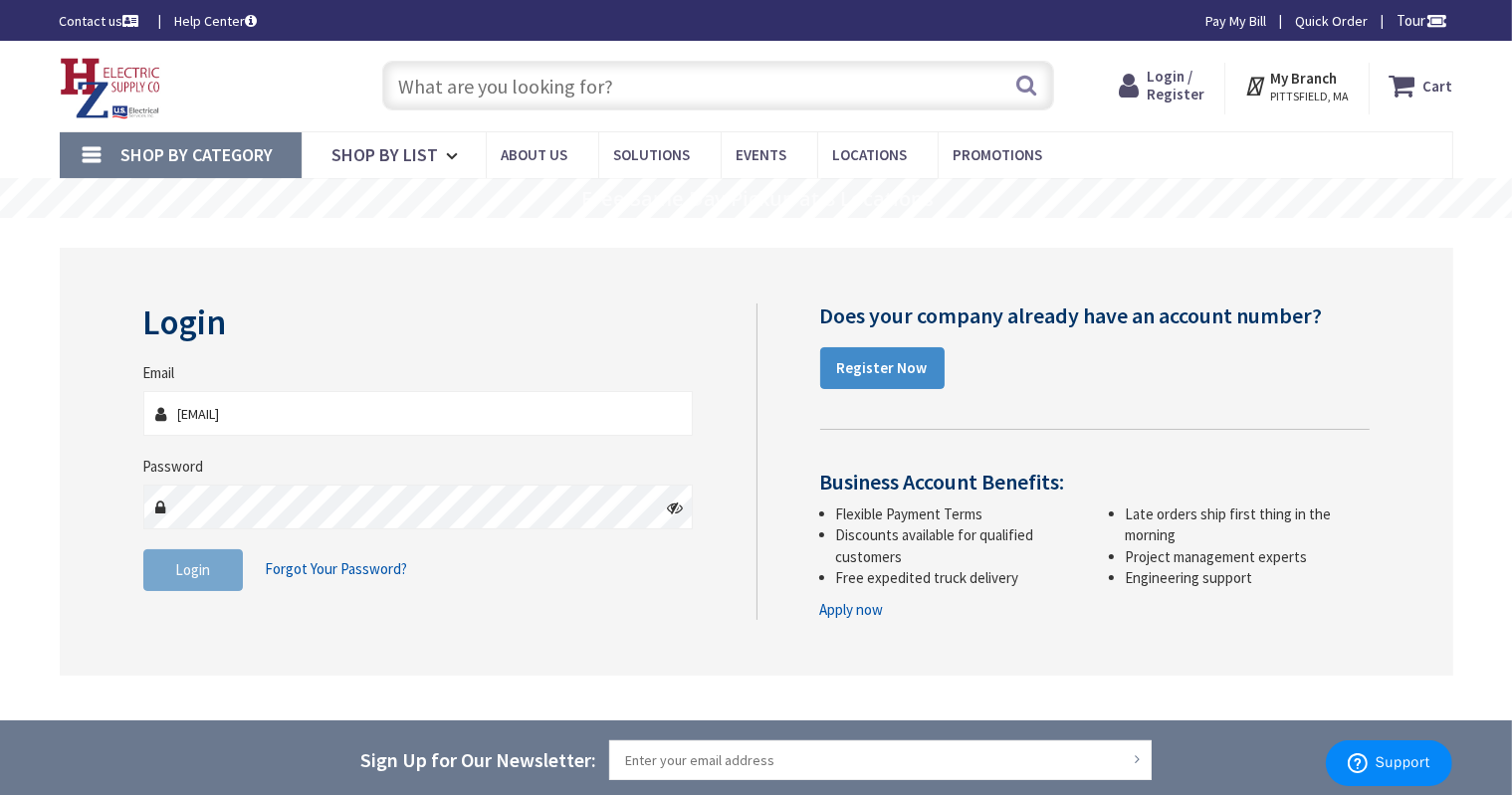 click on "Login" at bounding box center (192, 569) 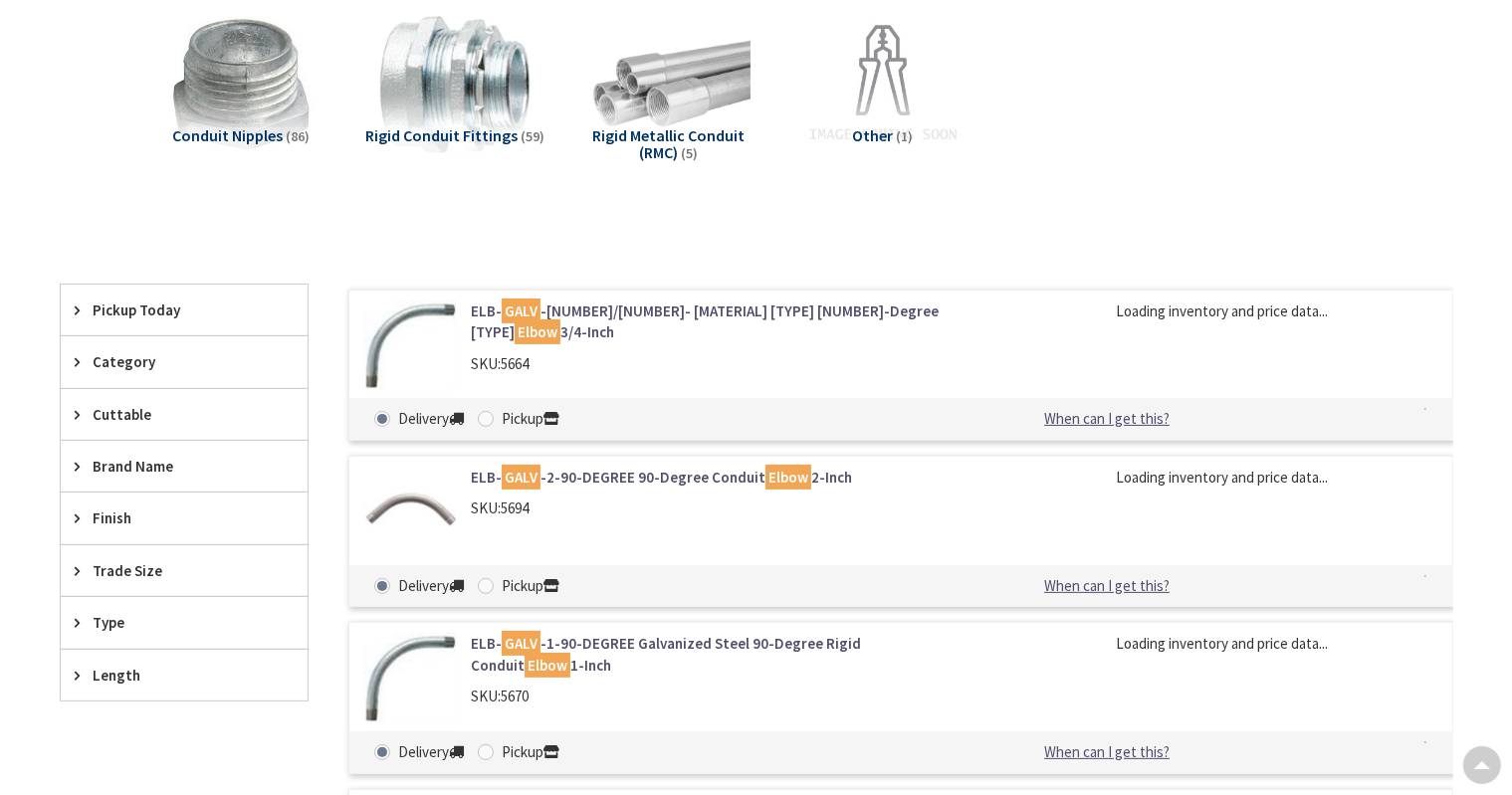 scroll, scrollTop: 0, scrollLeft: 0, axis: both 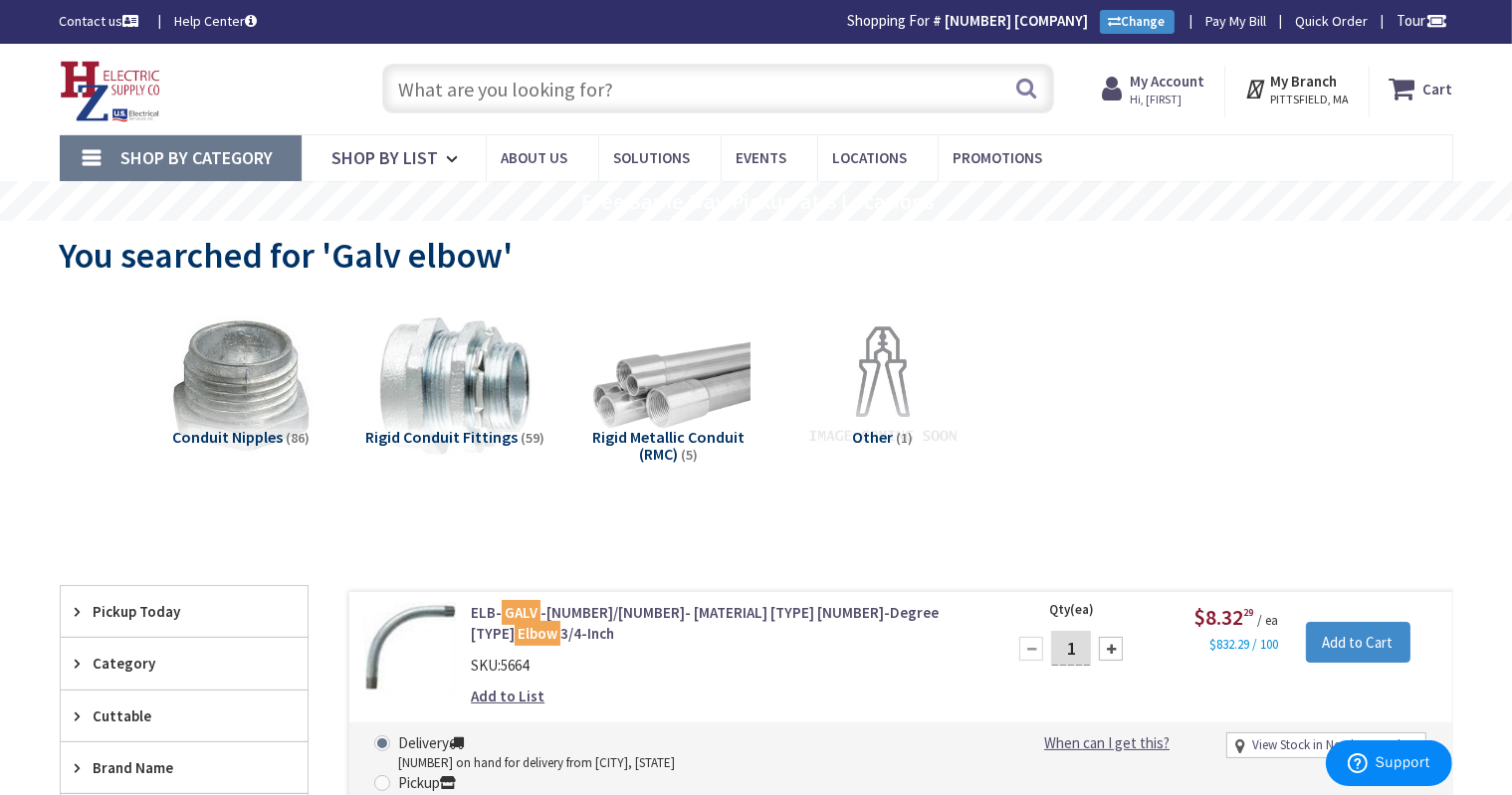 click at bounding box center [718, 89] 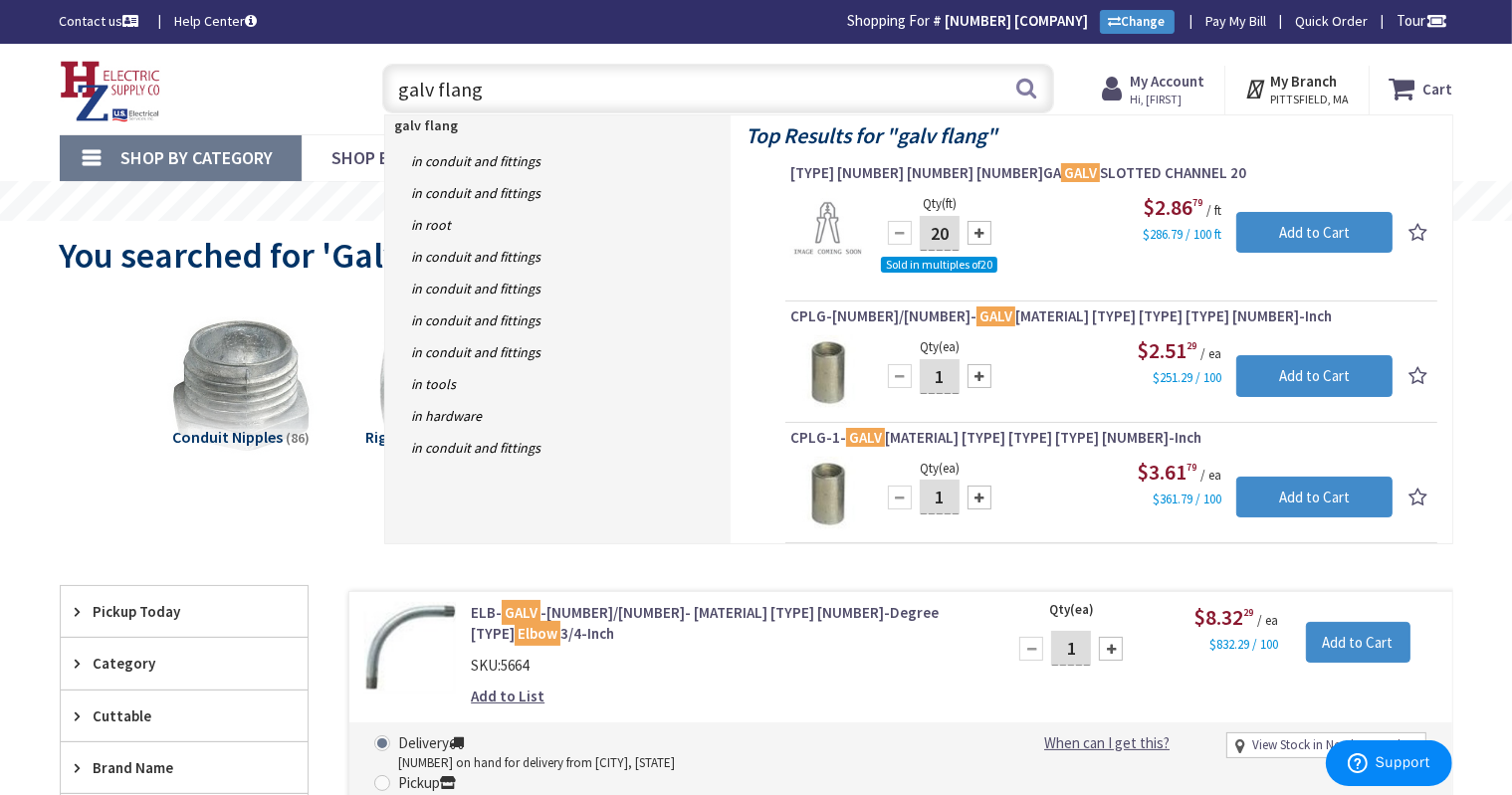 type on "galv flange" 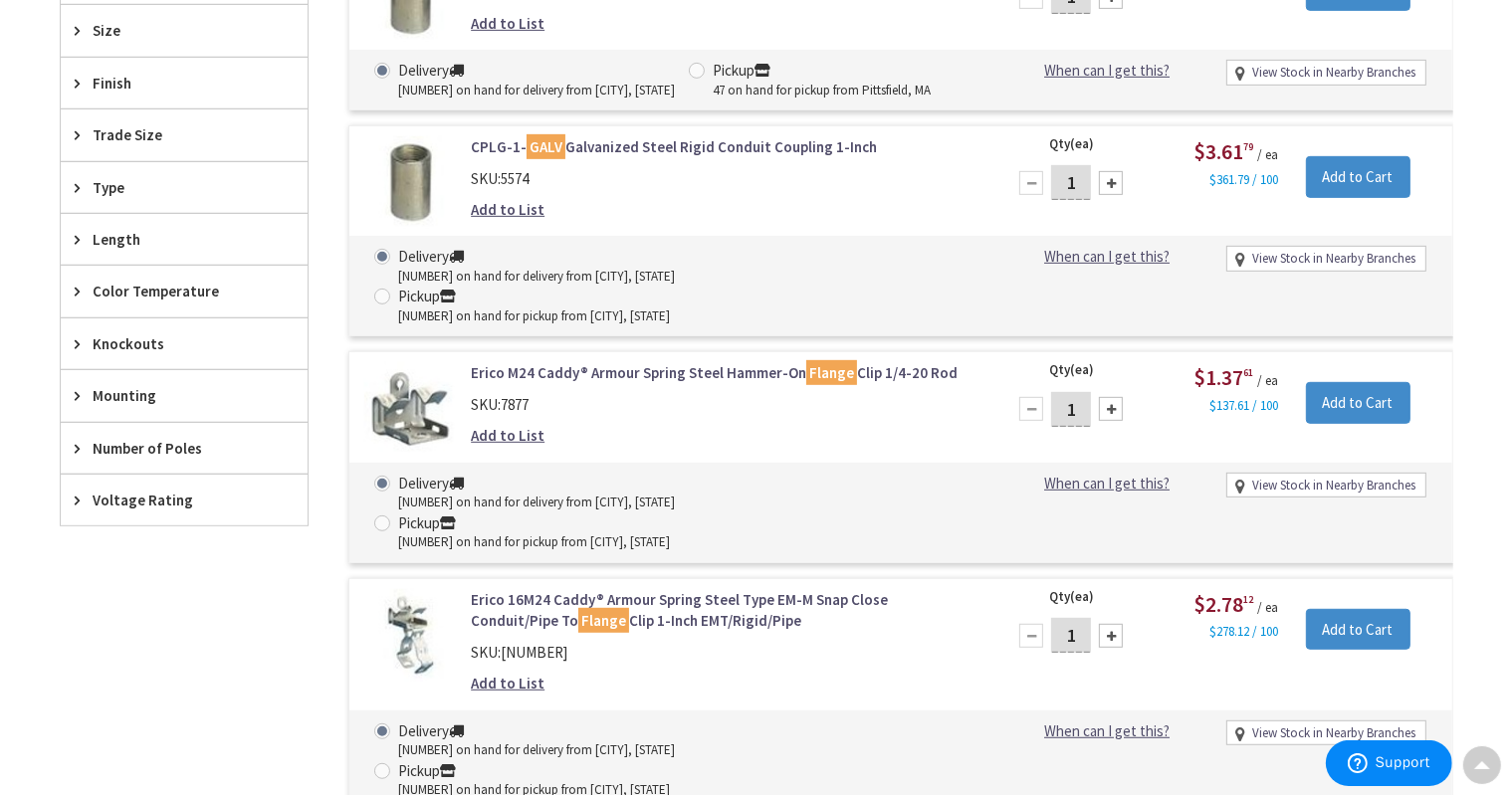 scroll, scrollTop: 1611, scrollLeft: 0, axis: vertical 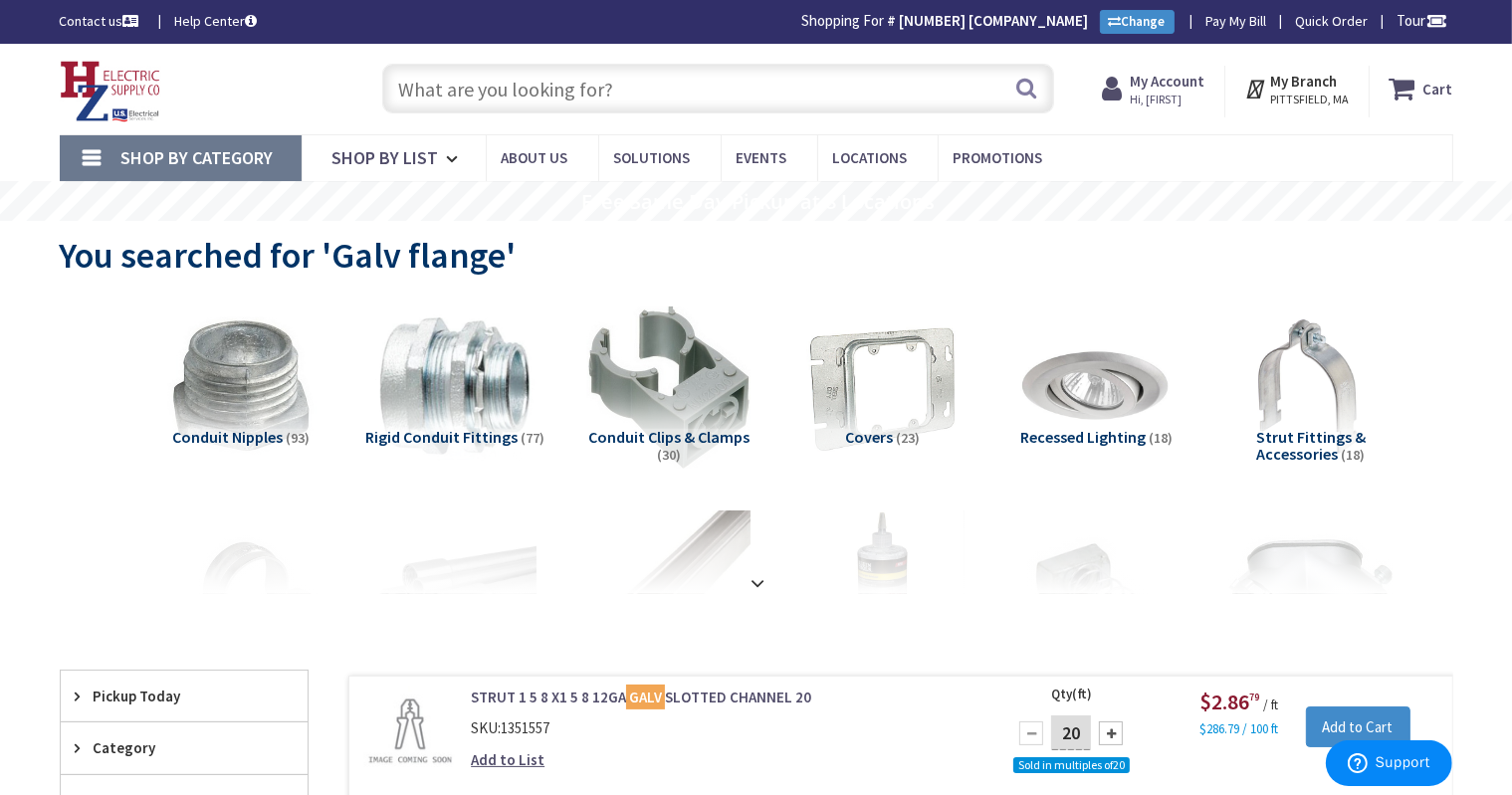 click at bounding box center [718, 89] 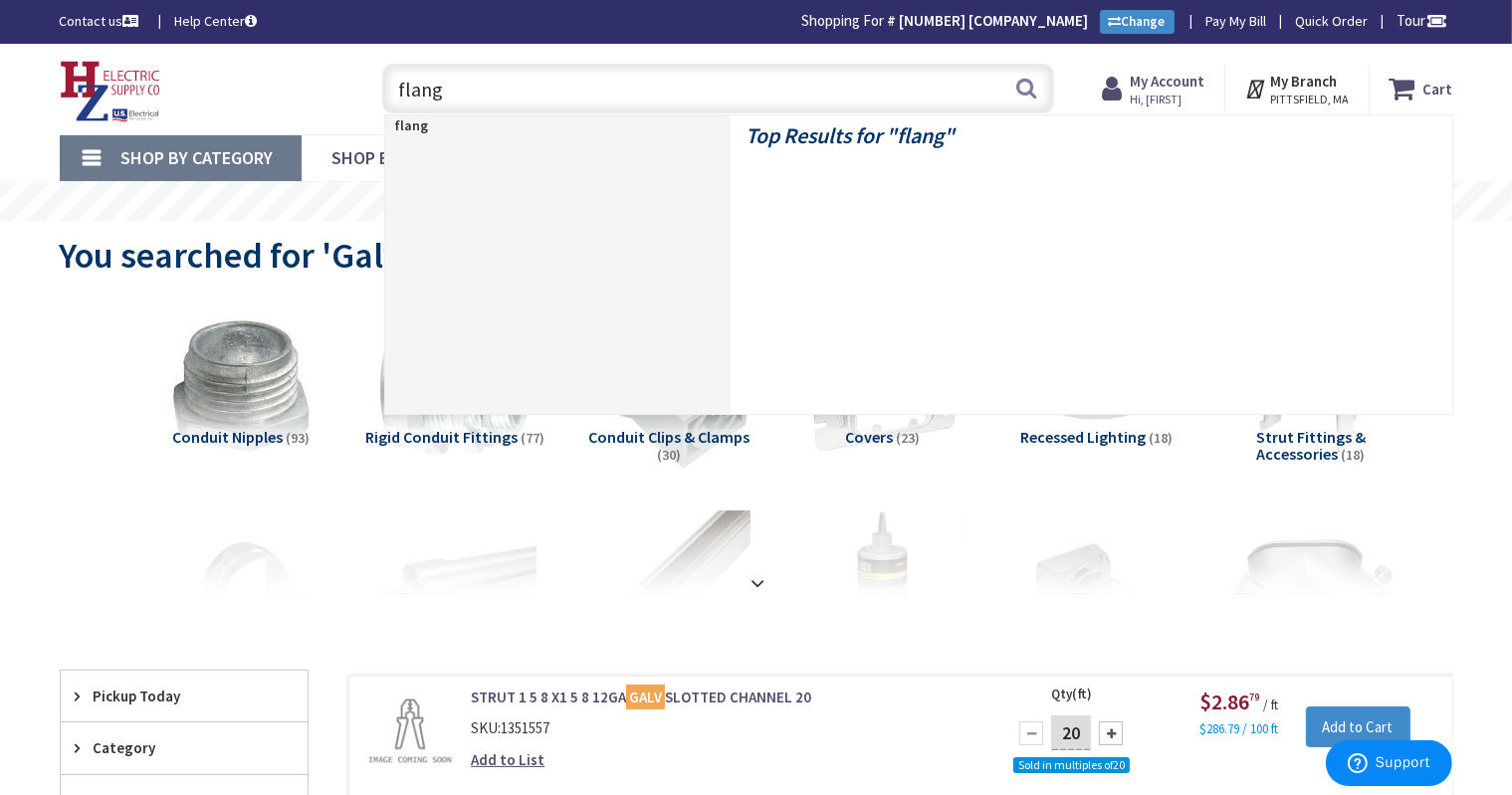 type on "flange" 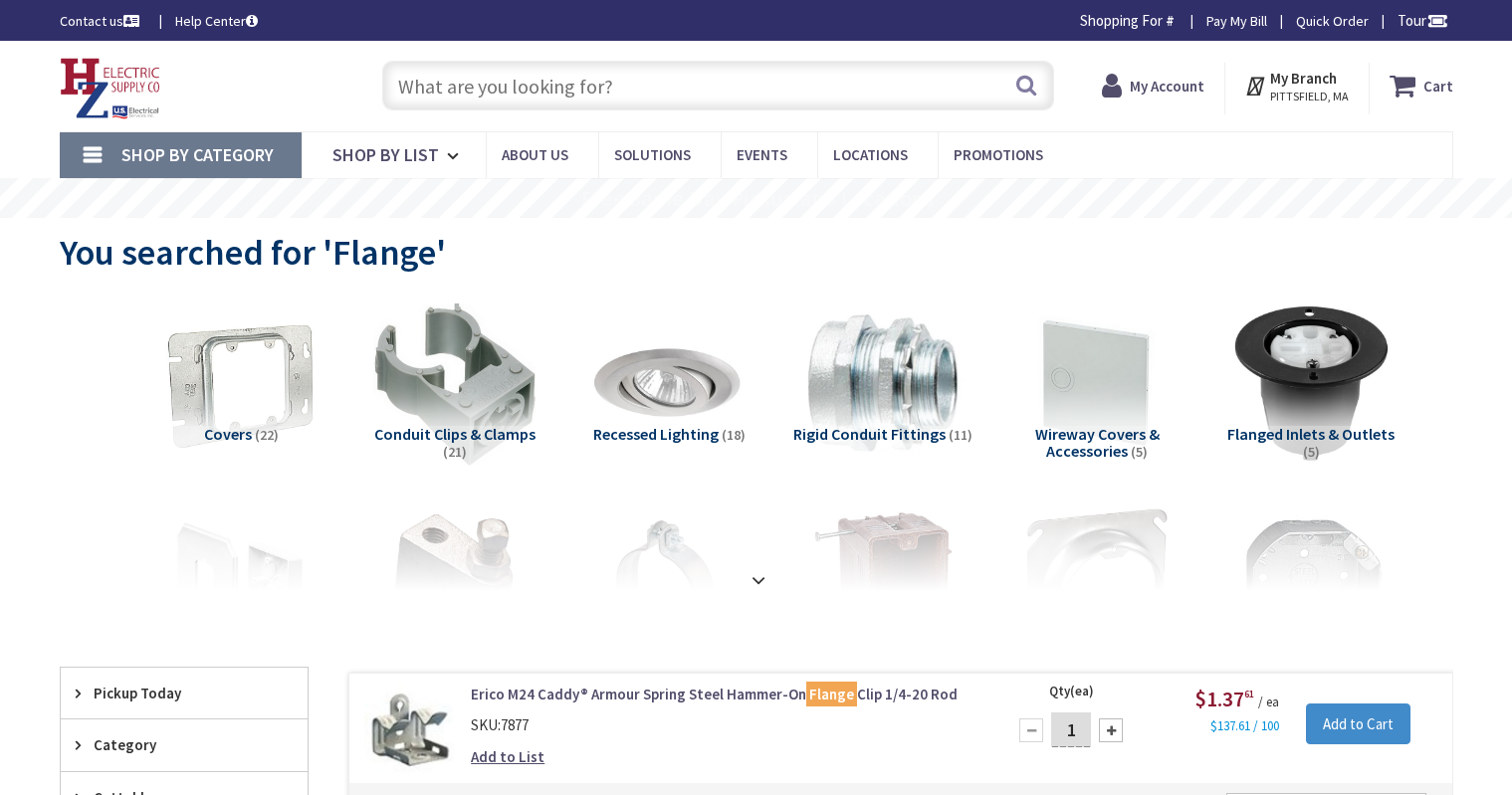 scroll, scrollTop: 0, scrollLeft: 0, axis: both 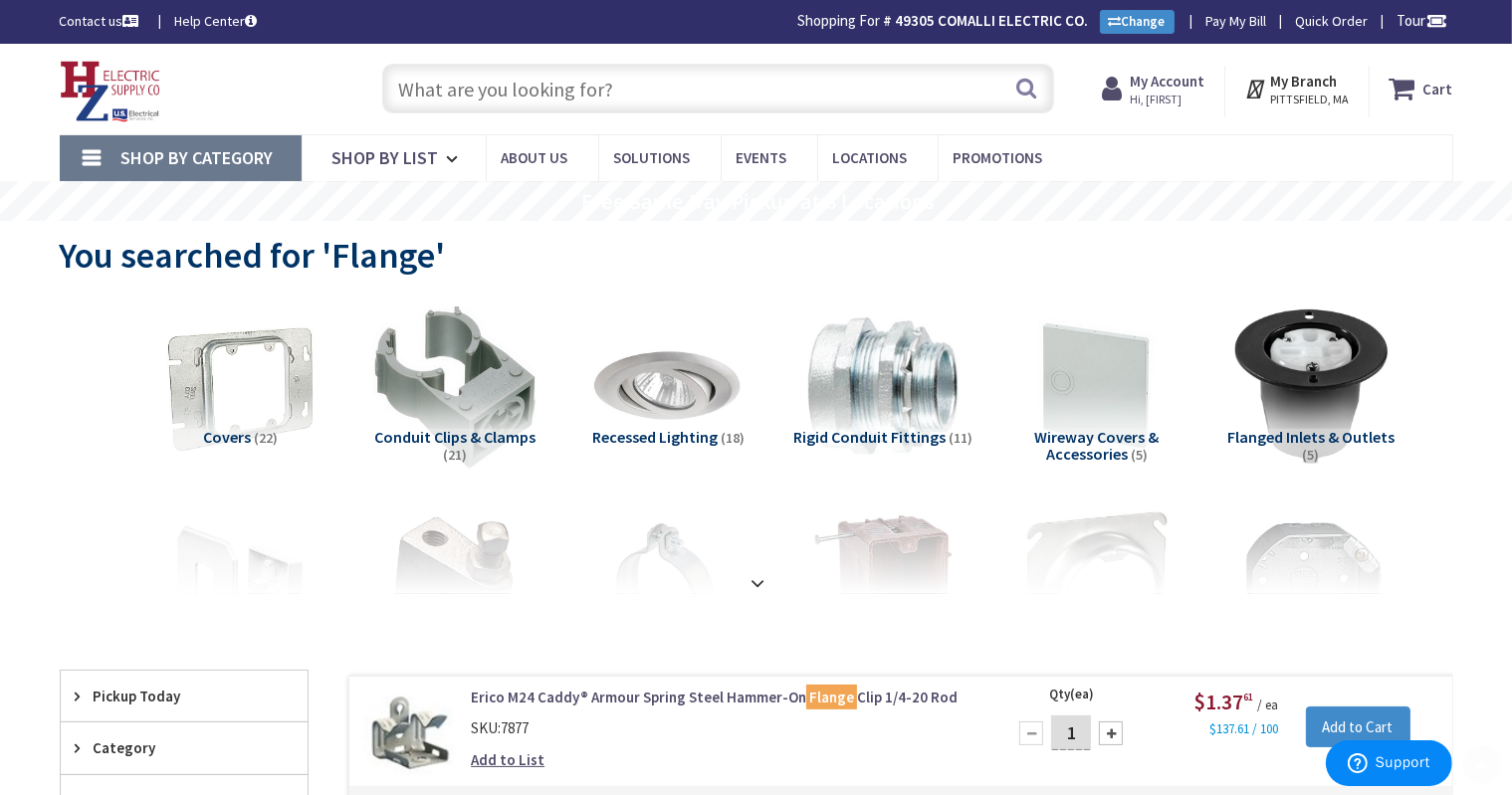 click at bounding box center [718, 89] 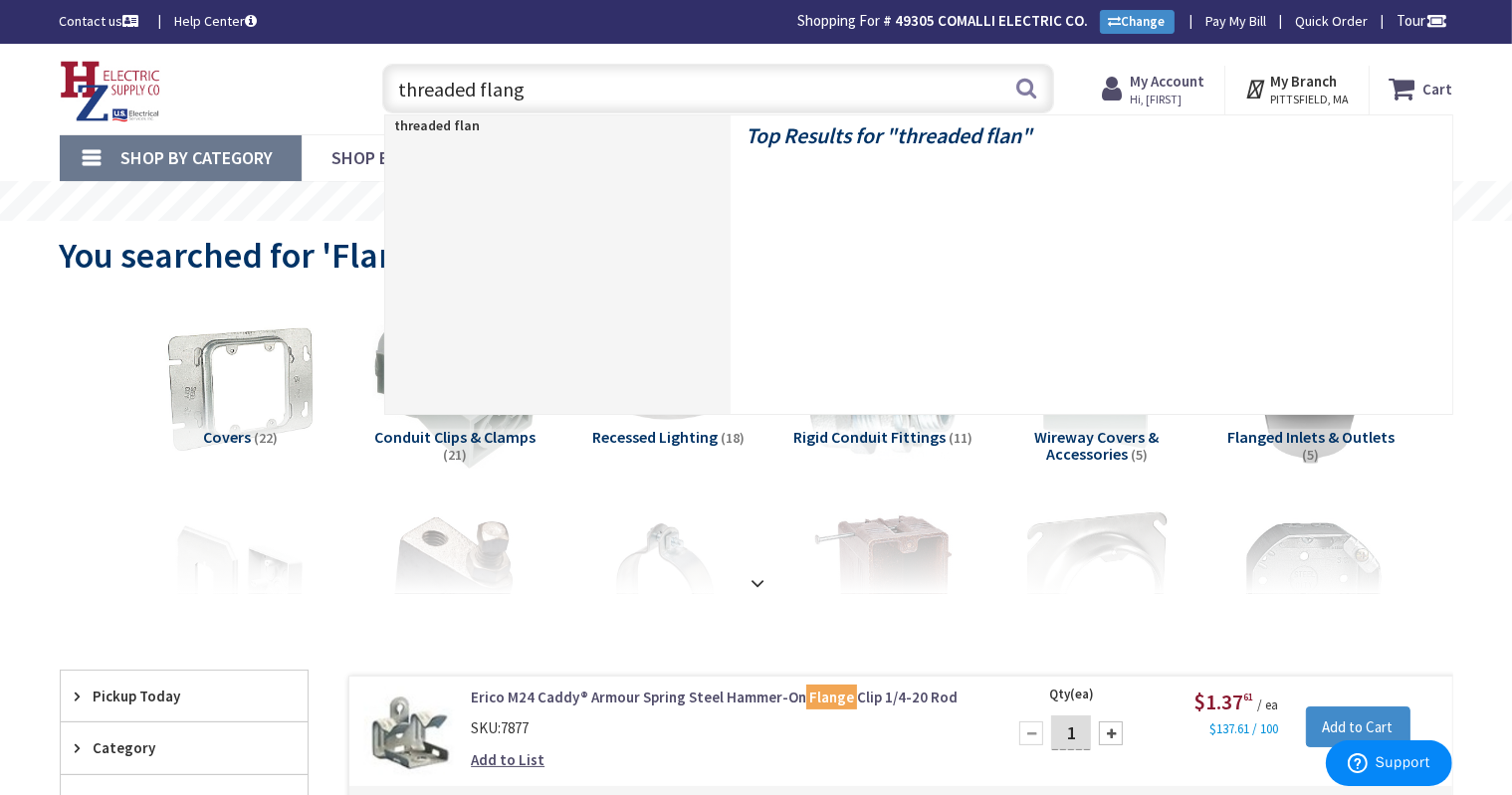 type on "threaded flange" 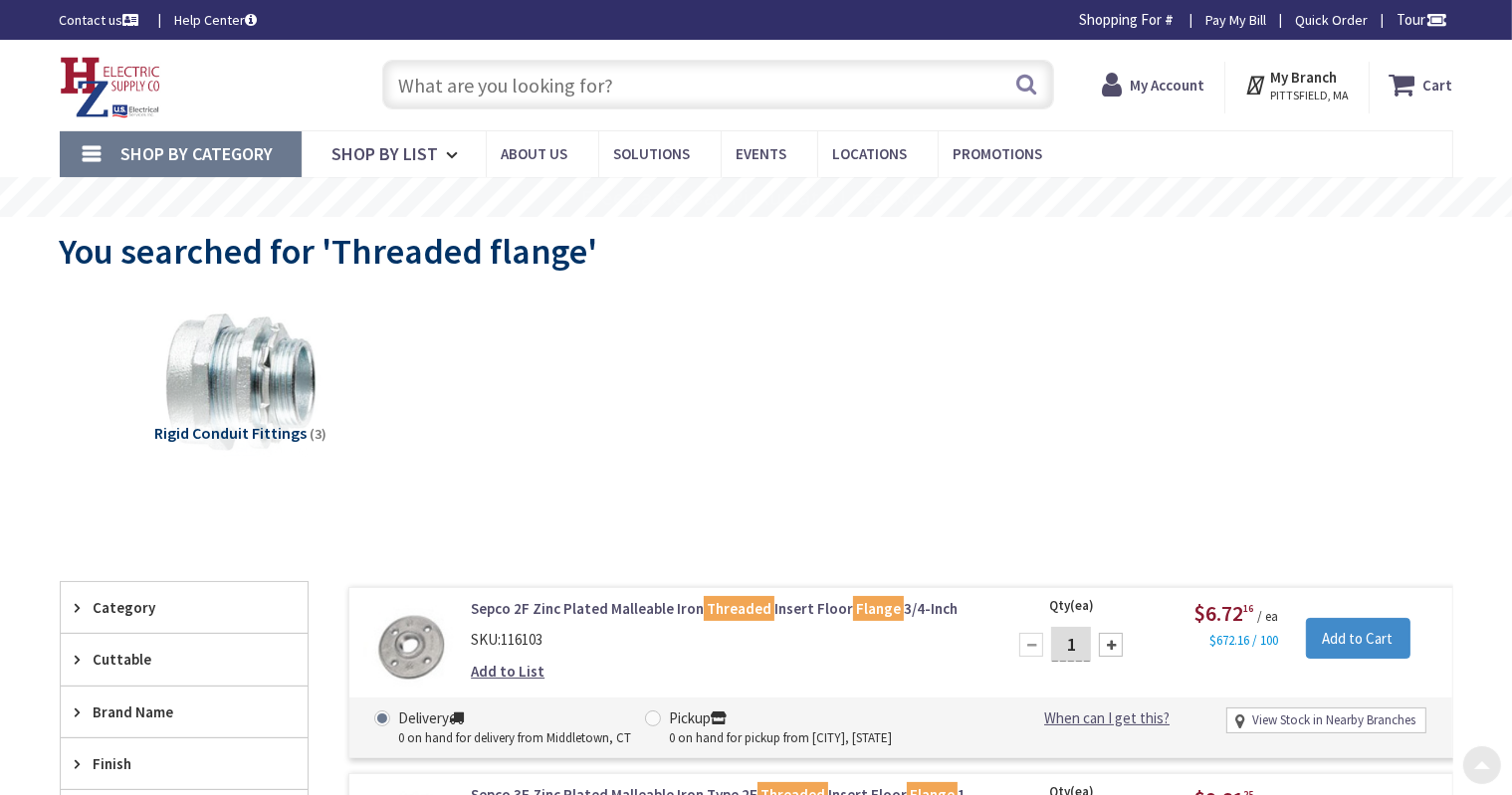 scroll, scrollTop: 199, scrollLeft: 0, axis: vertical 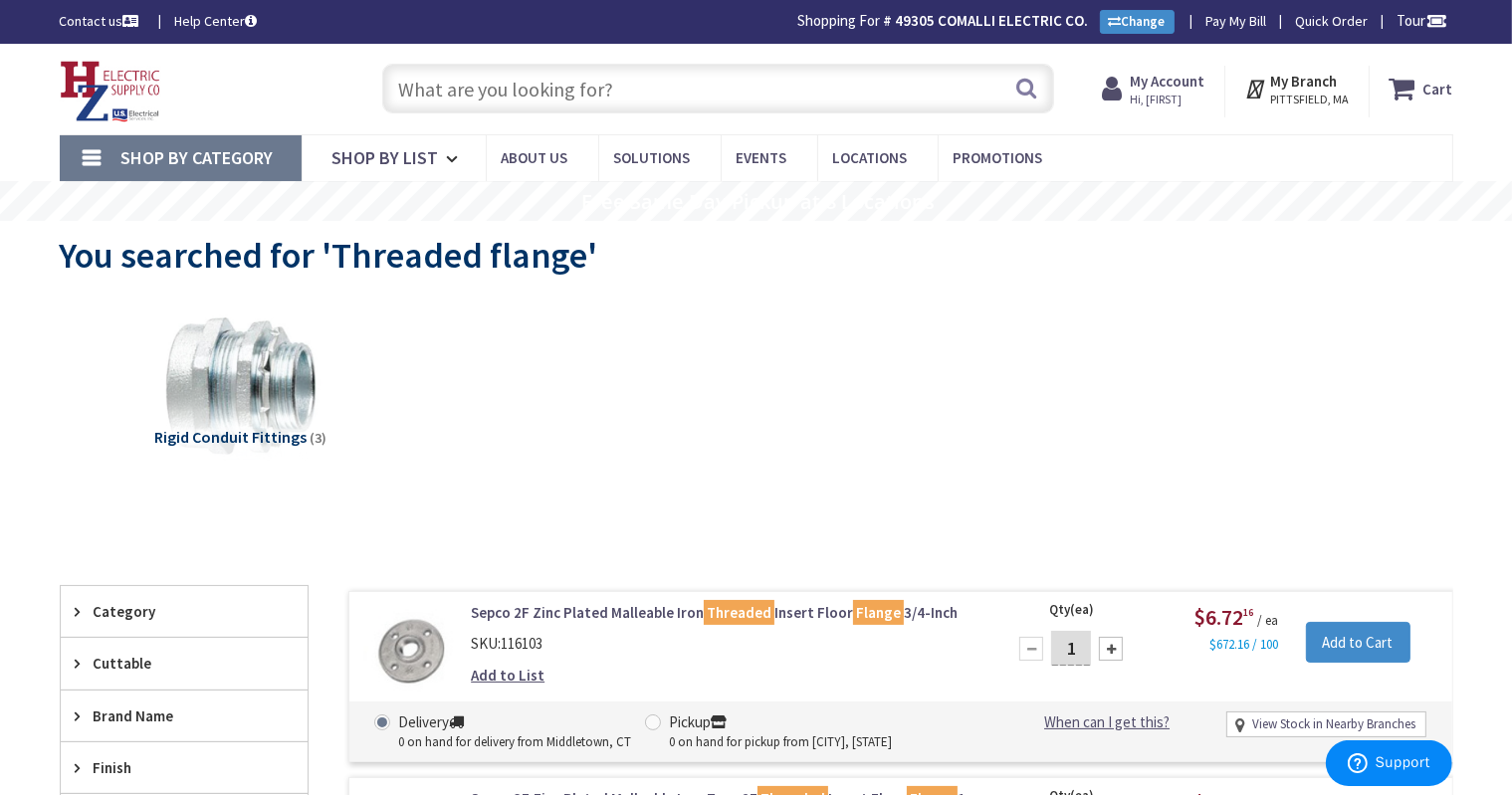 click on "Shop By Category" at bounding box center [180, 158] 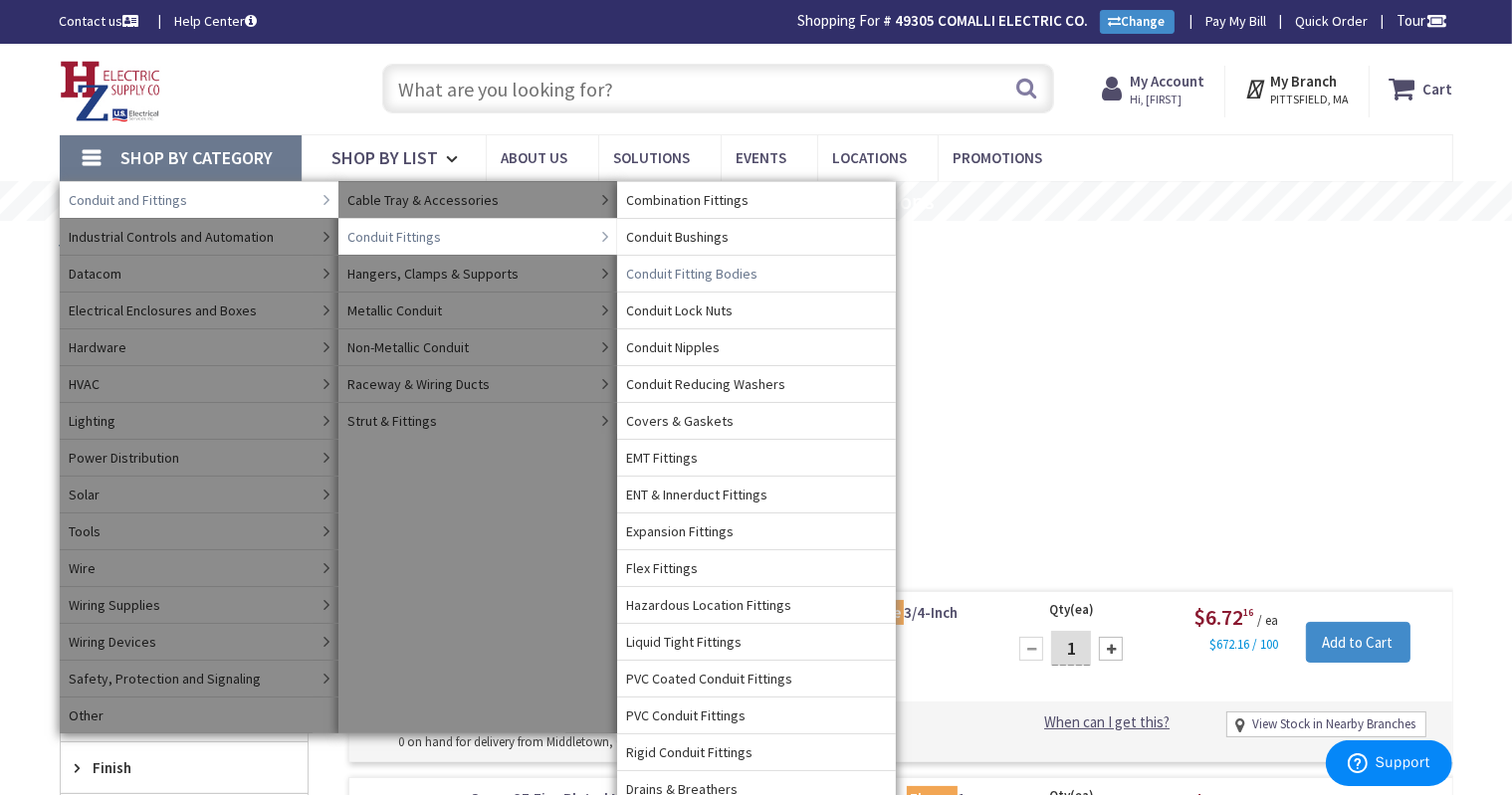 click on "Conduit Fitting Bodies" at bounding box center (693, 274) 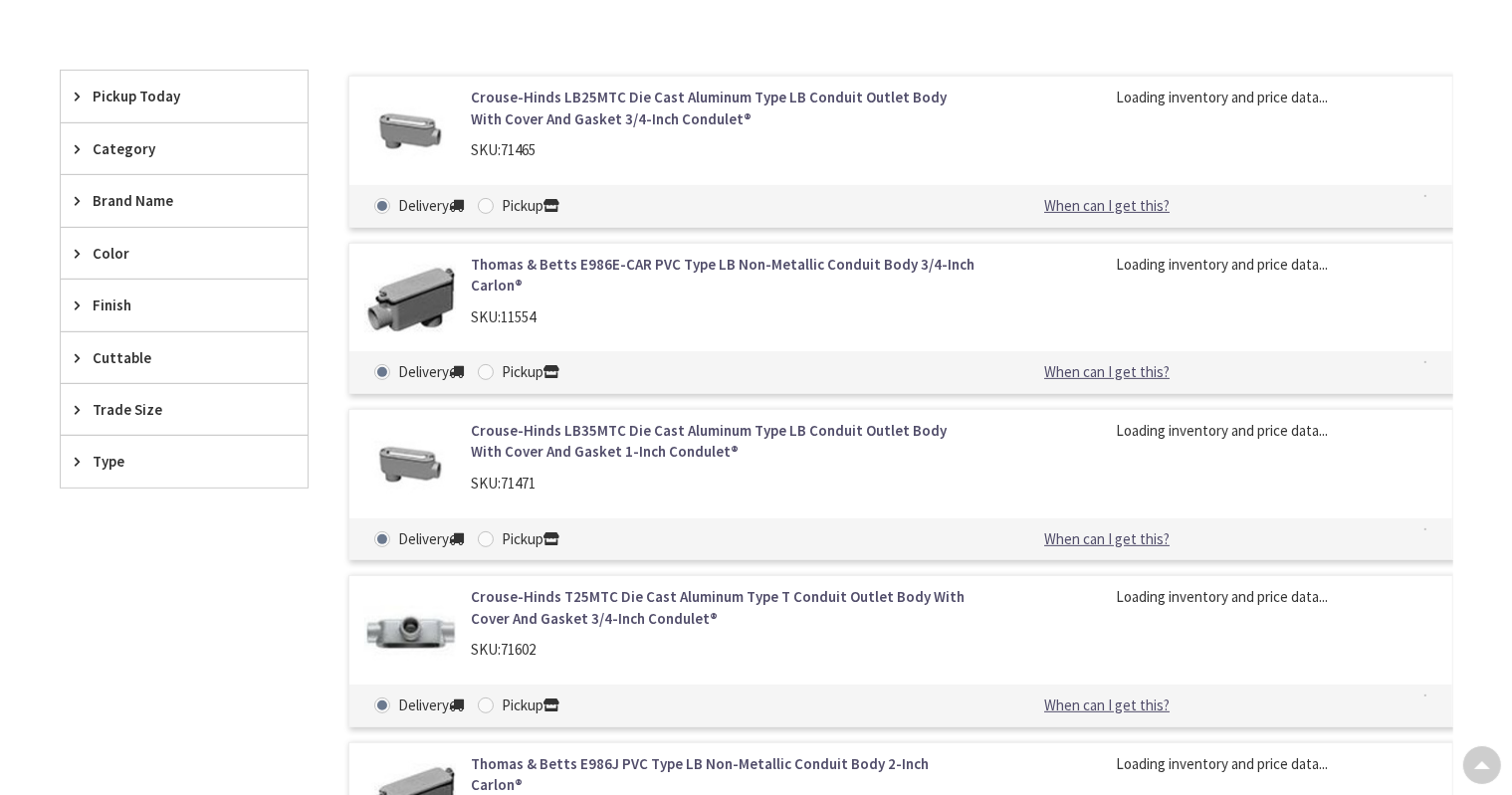 click on "Trade Size" at bounding box center (174, 409) 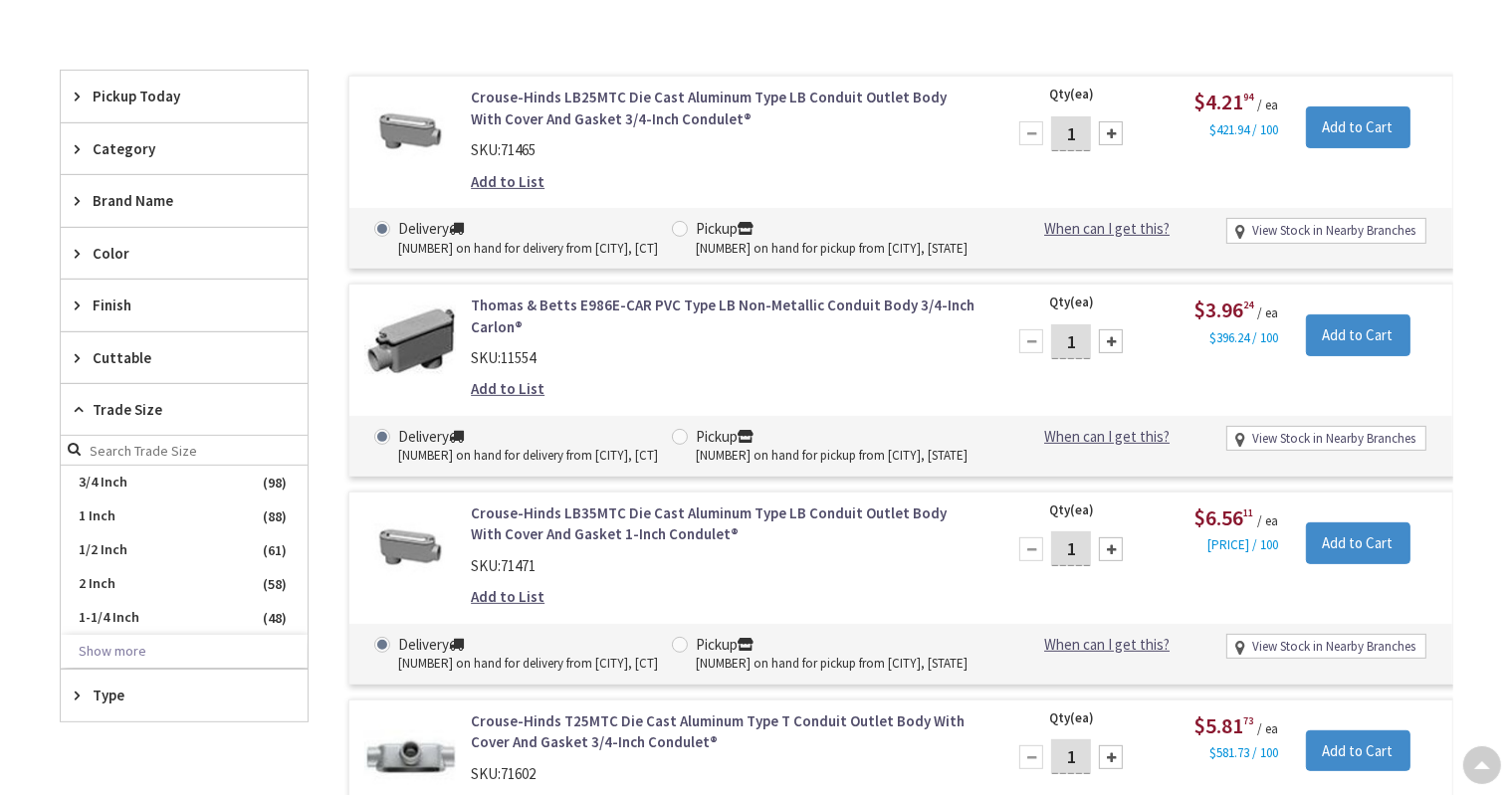 scroll, scrollTop: 582, scrollLeft: 0, axis: vertical 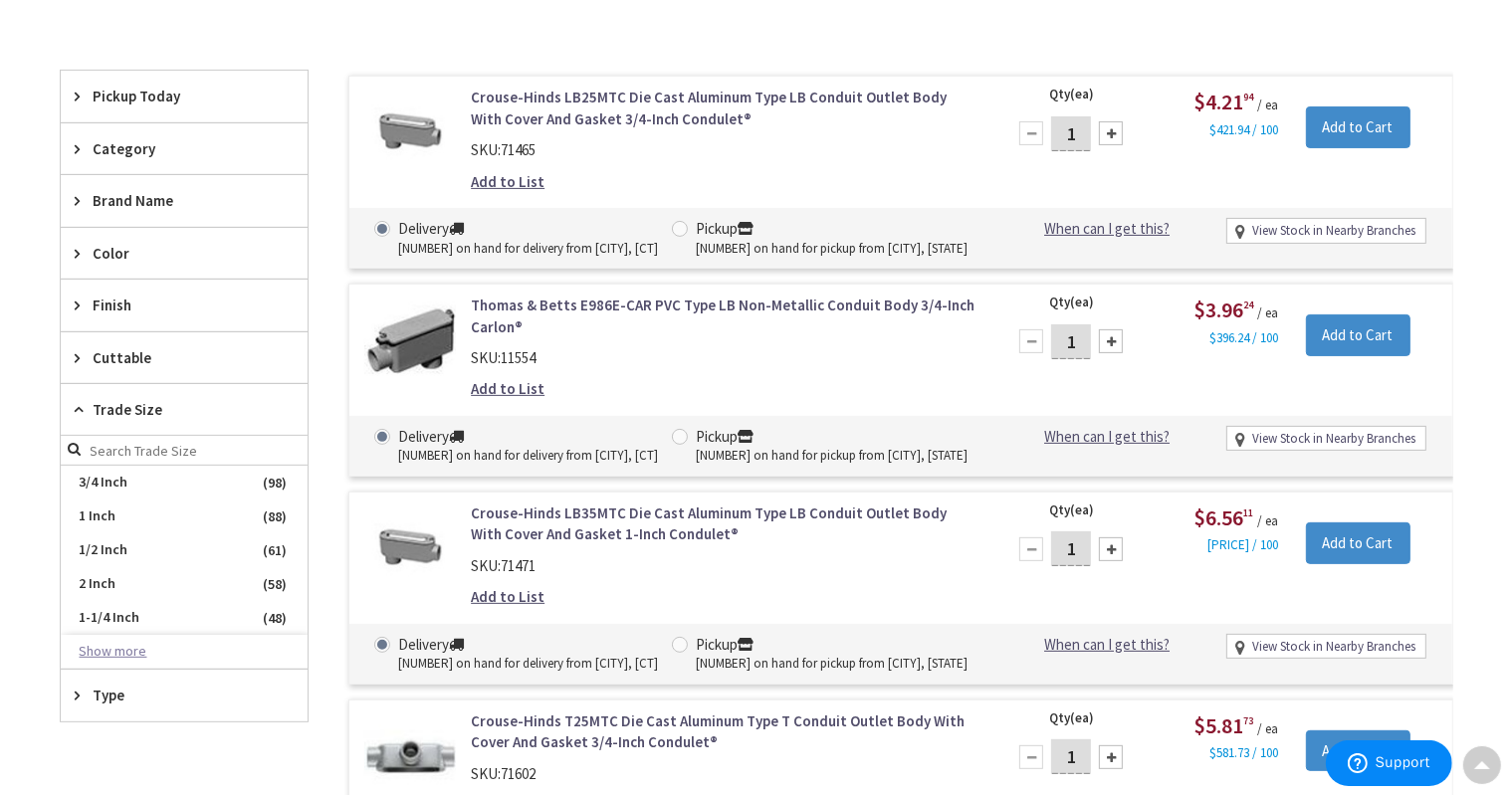 click on "Show more" at bounding box center (184, 652) 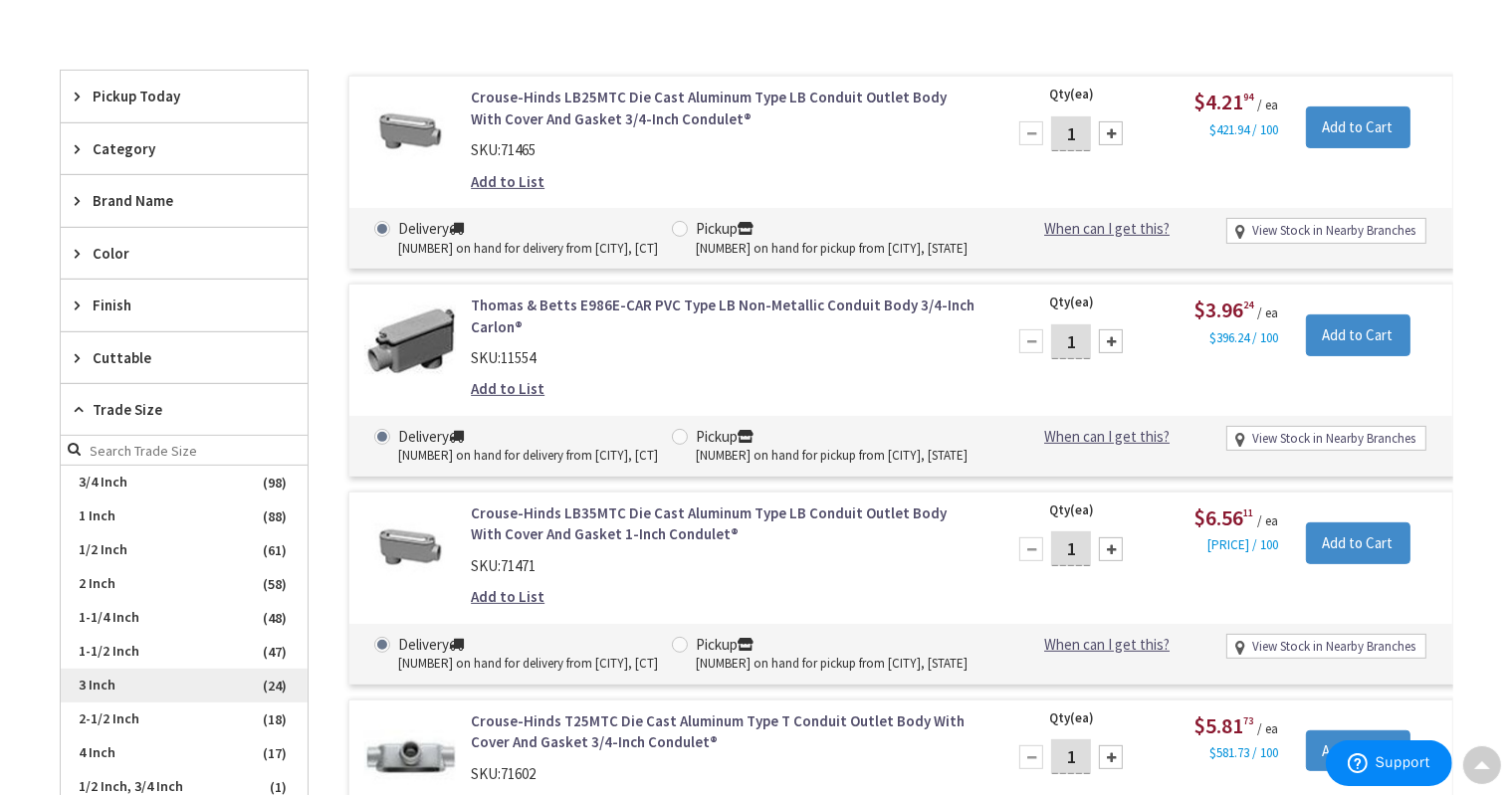 scroll, scrollTop: 13, scrollLeft: 0, axis: vertical 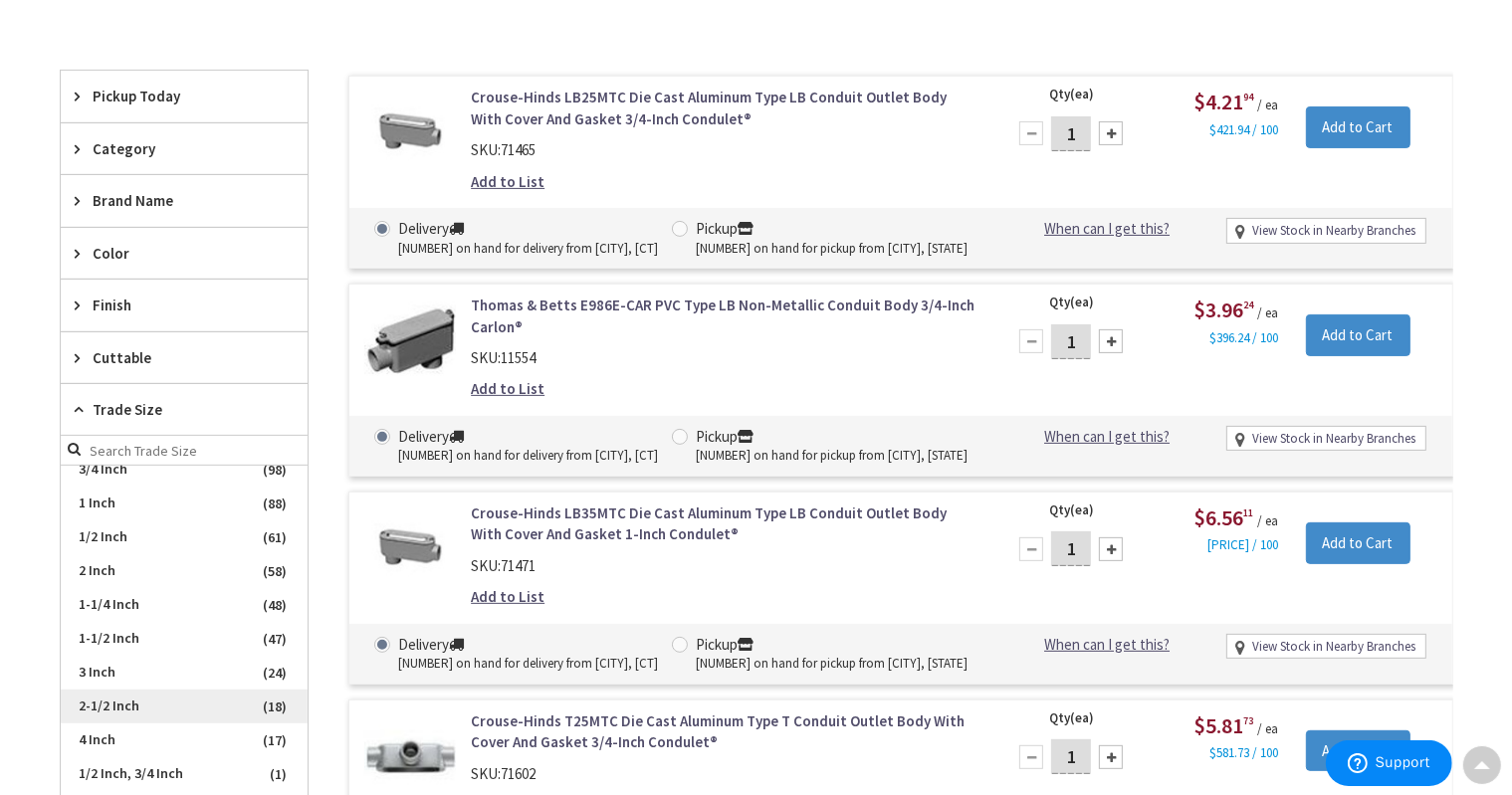 click on "2-1/2 Inch" at bounding box center [184, 706] 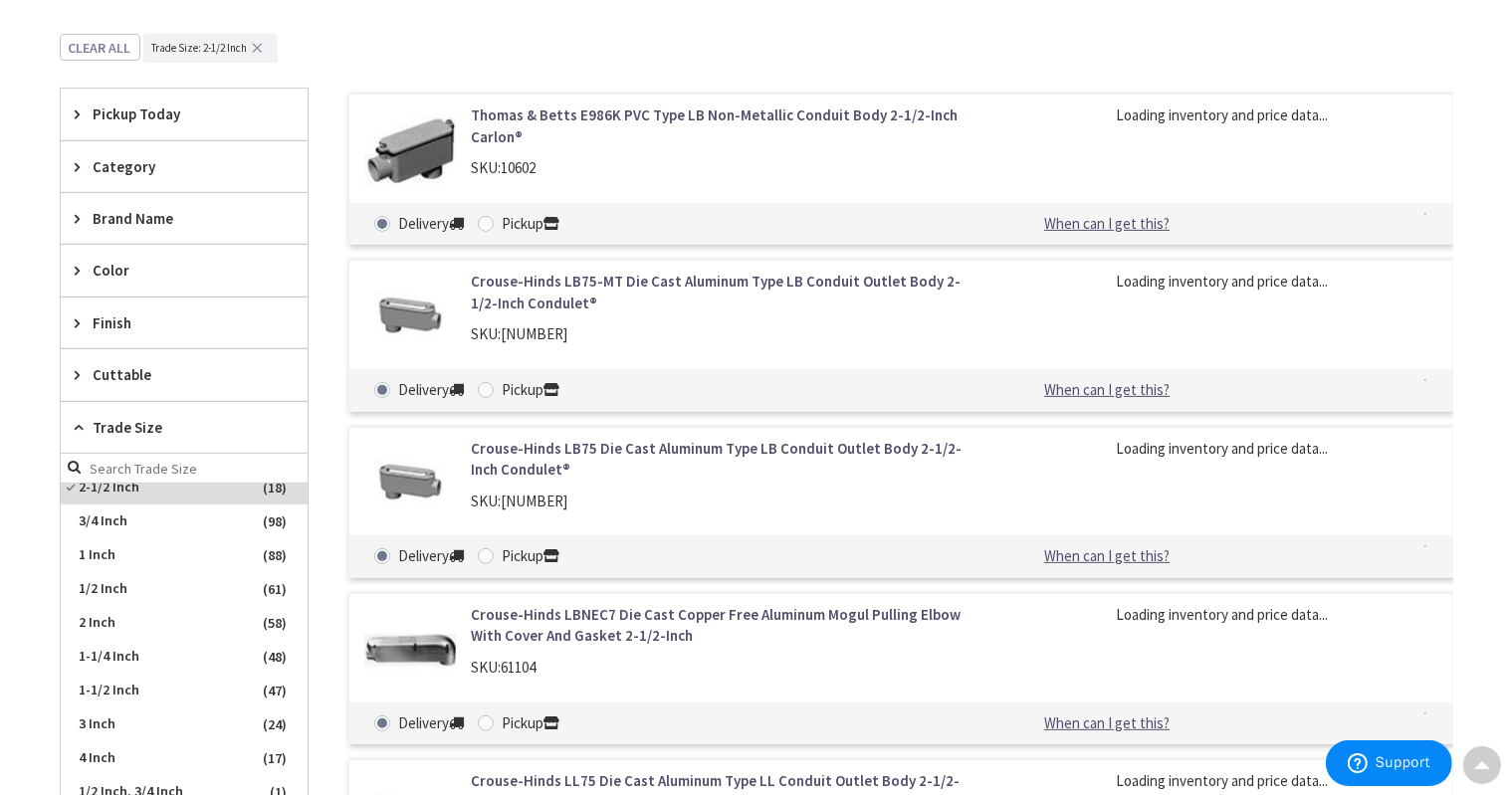 scroll, scrollTop: 14, scrollLeft: 0, axis: vertical 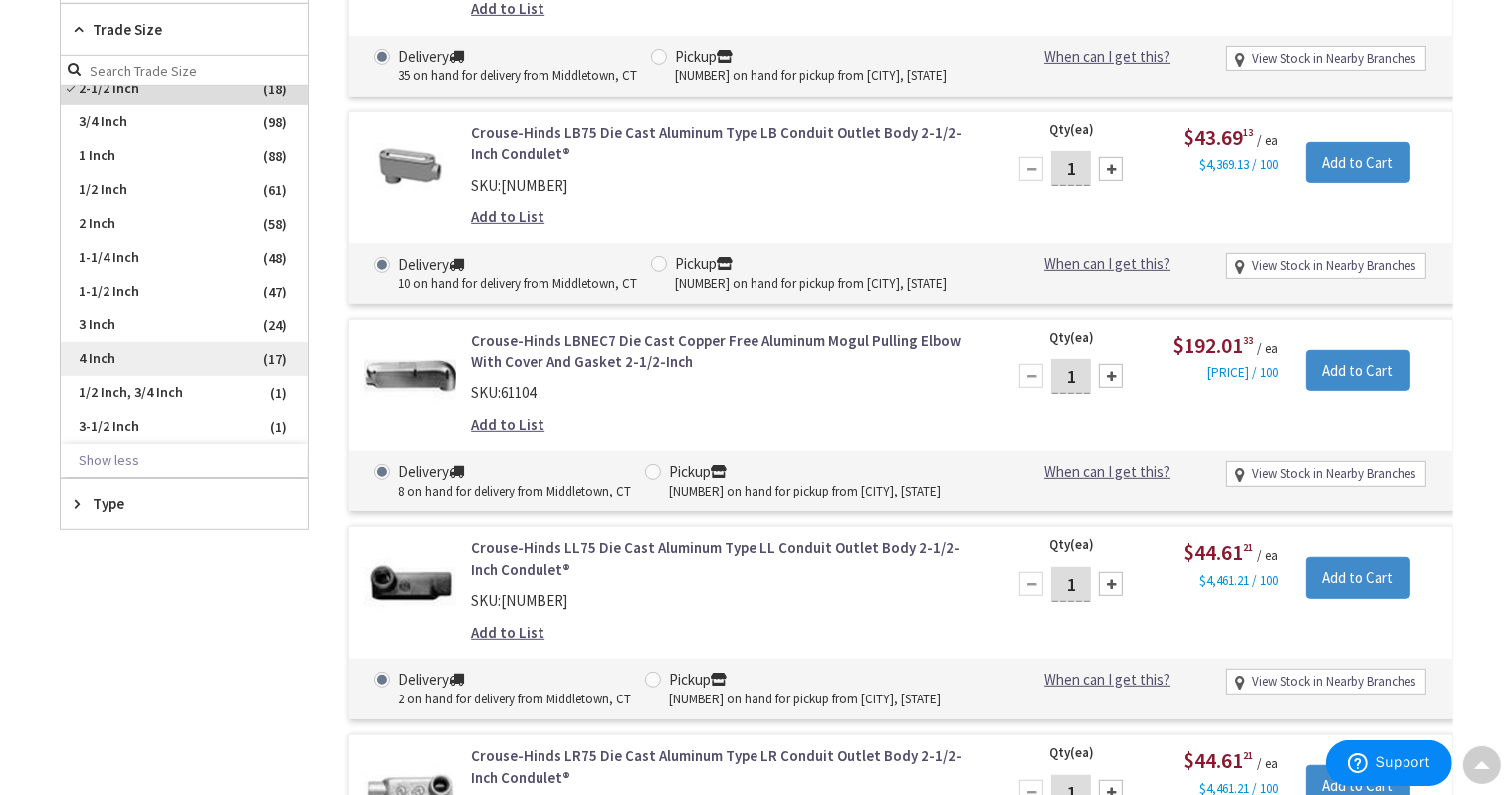 click on "4 Inch" at bounding box center (184, 359) 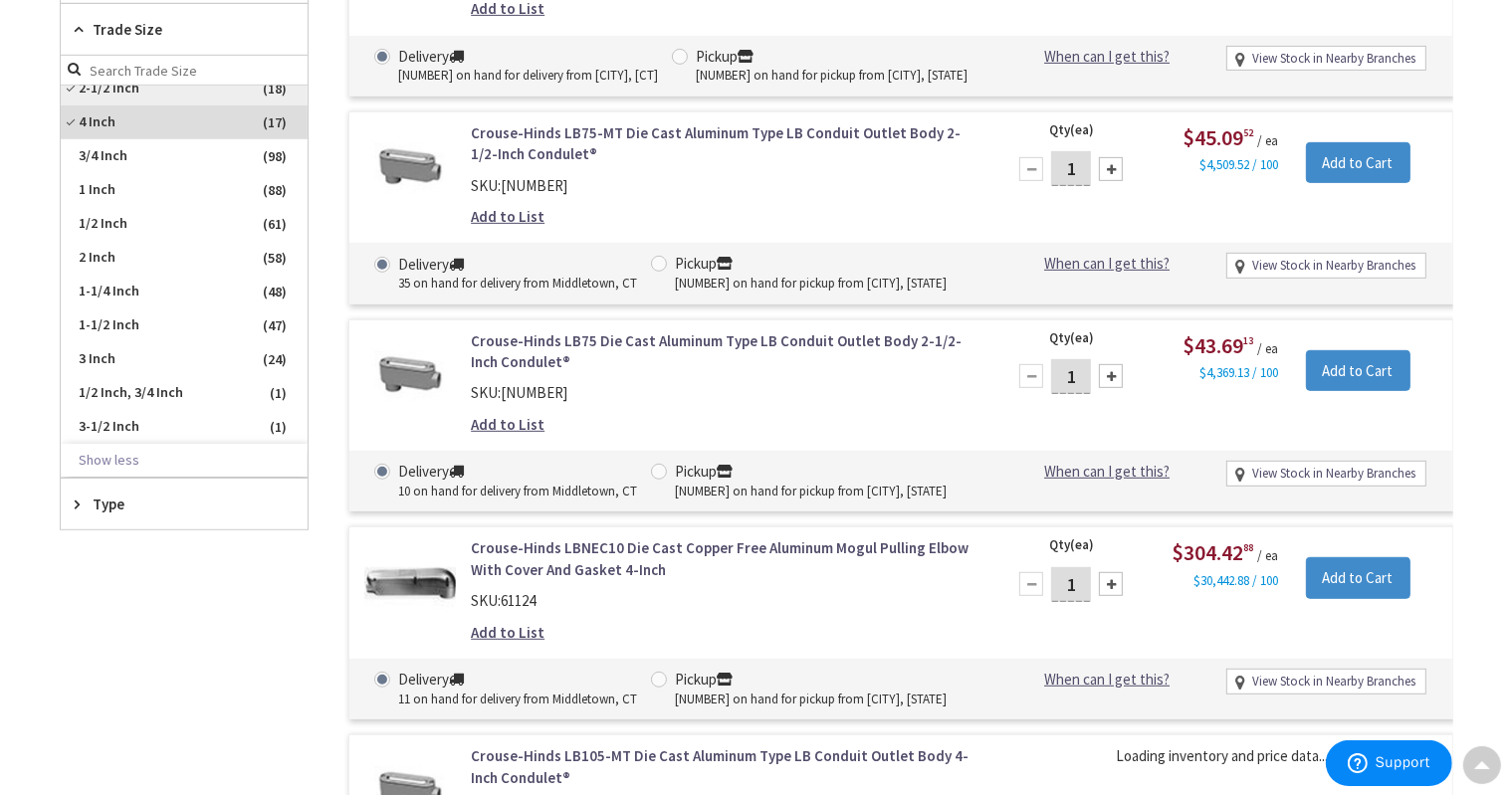 click on "2-1/2 Inch" at bounding box center [184, 89] 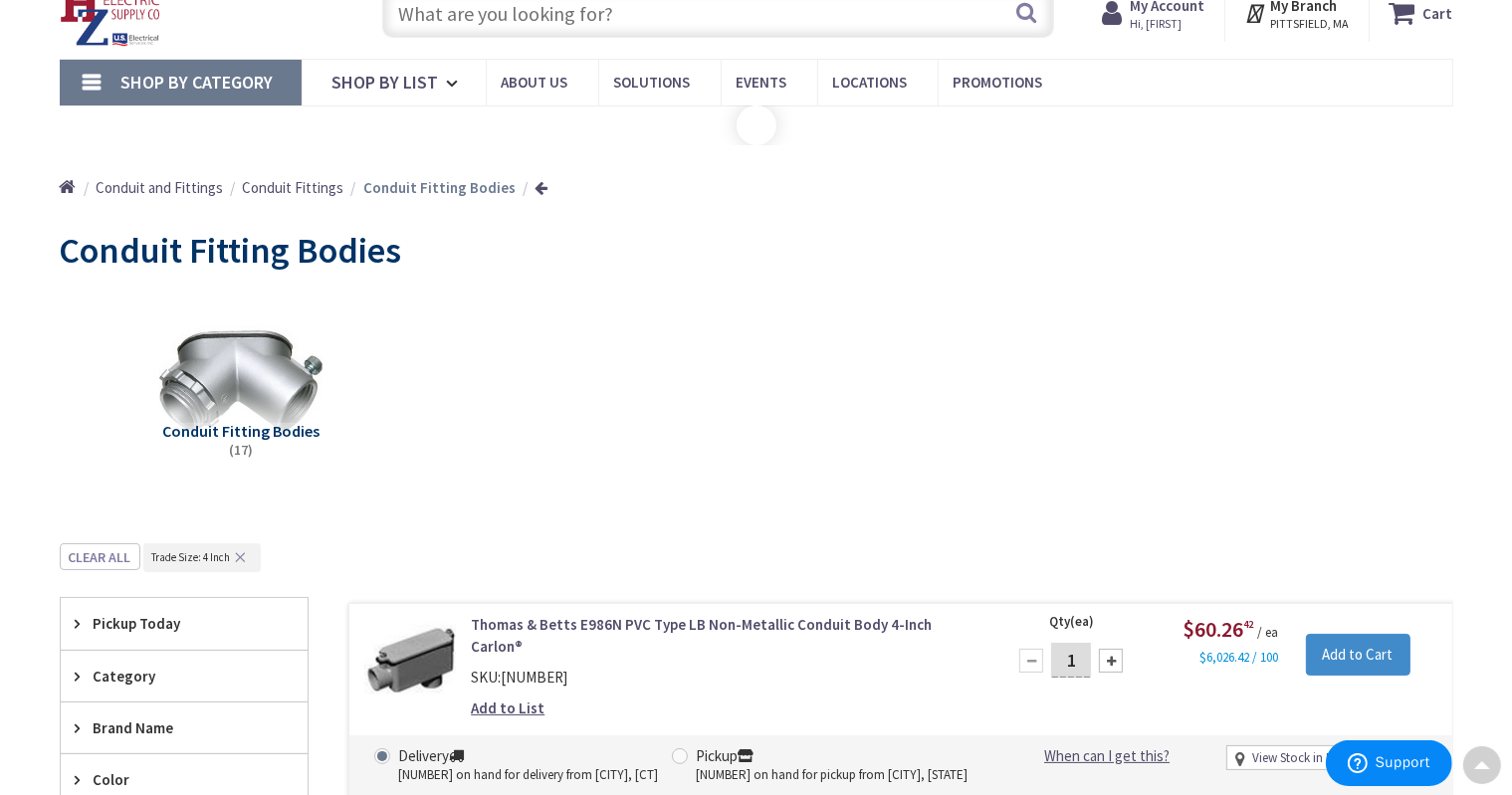 scroll, scrollTop: 0, scrollLeft: 0, axis: both 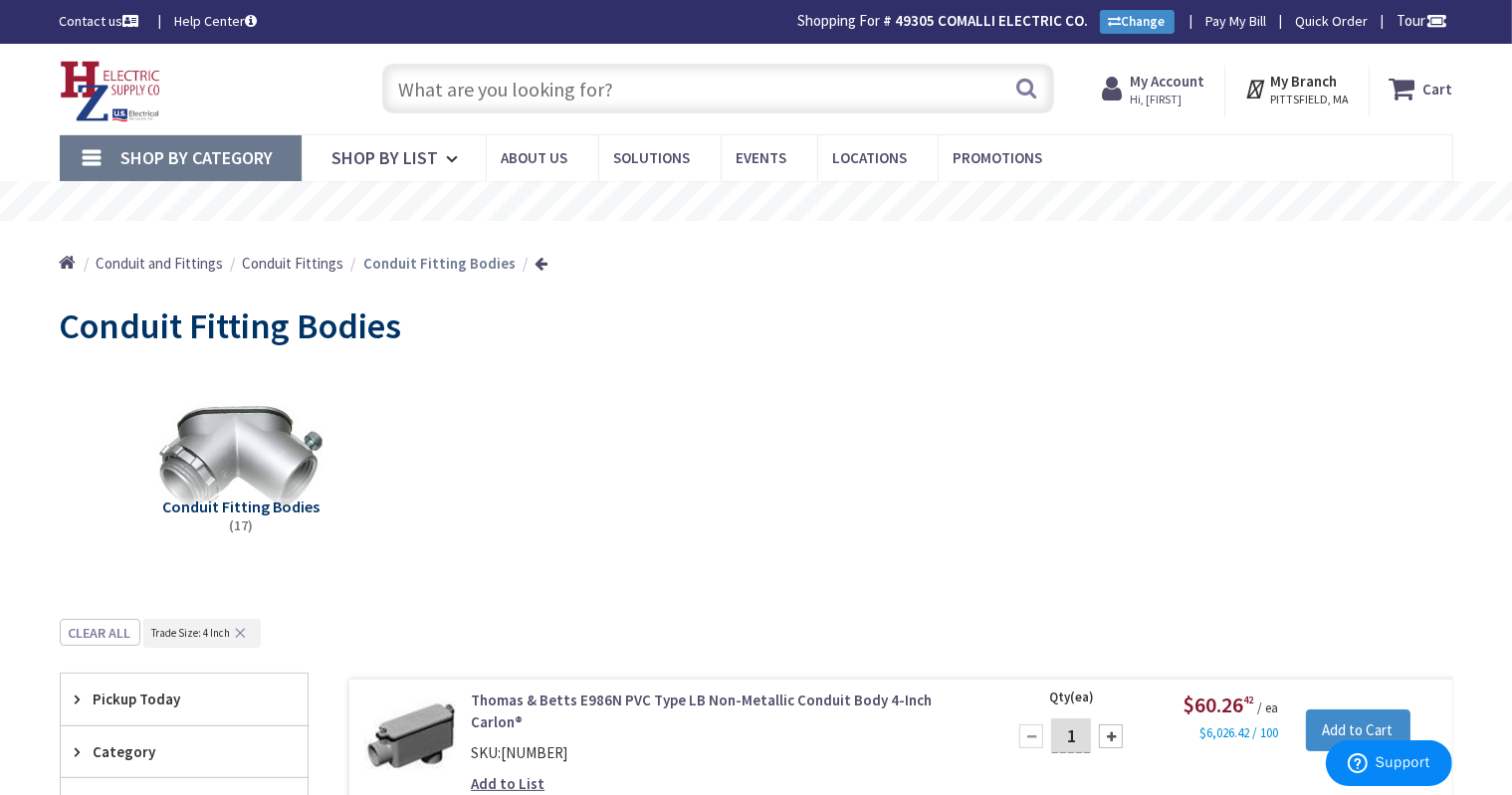 click at bounding box center (718, 89) 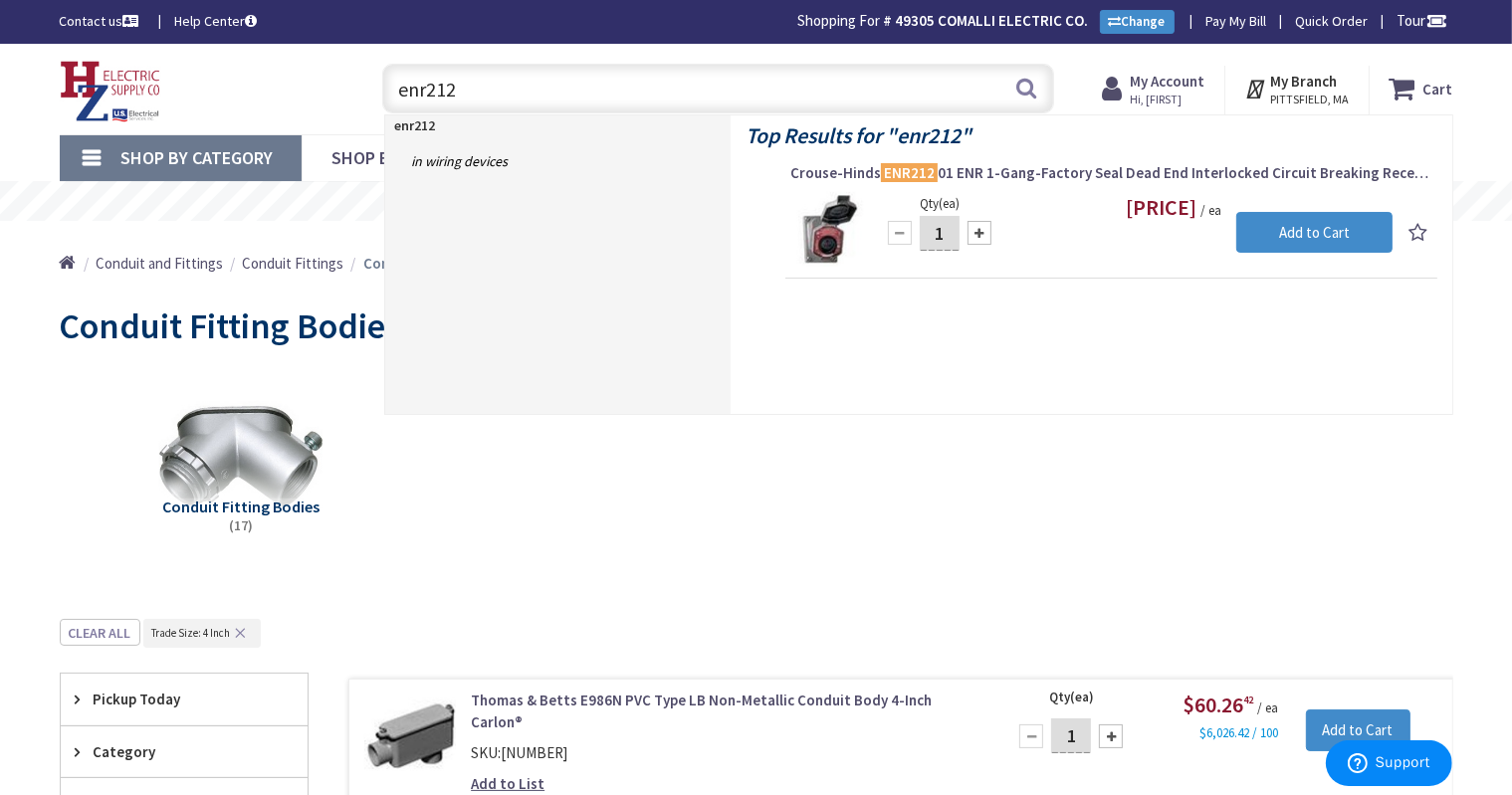 drag, startPoint x: 469, startPoint y: 87, endPoint x: 241, endPoint y: 83, distance: 228.03509 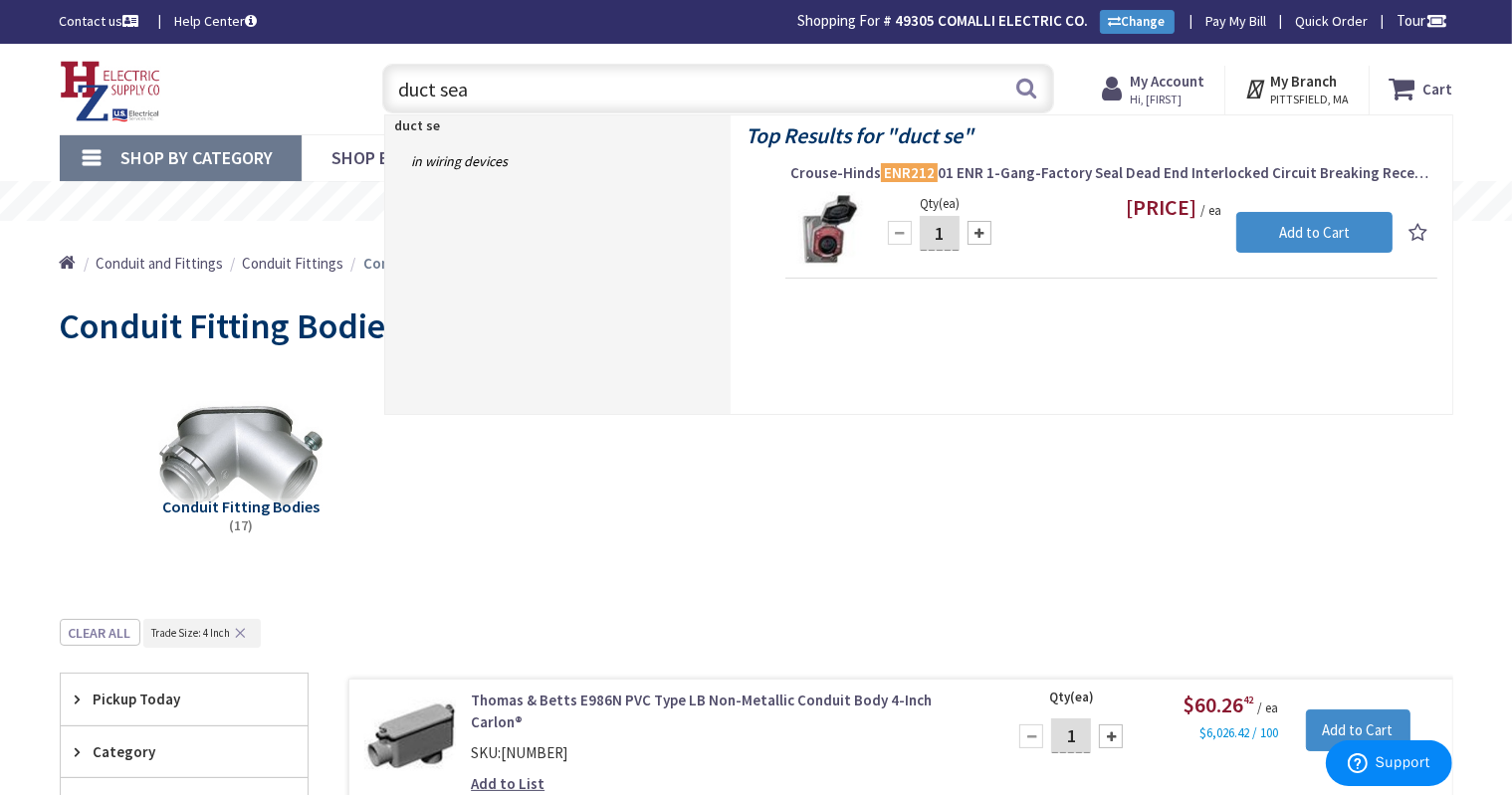 type on "duct seal" 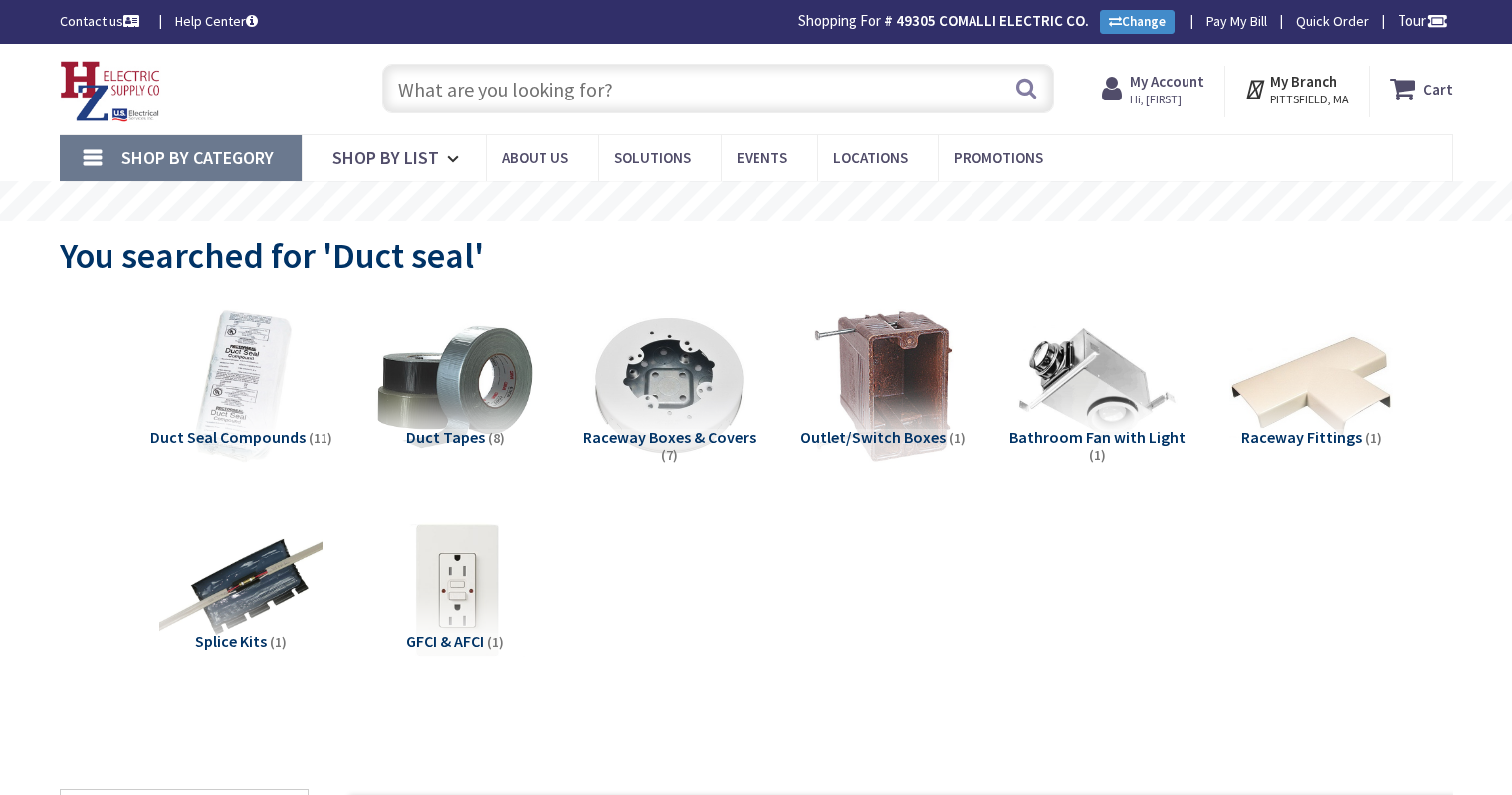 scroll, scrollTop: 0, scrollLeft: 0, axis: both 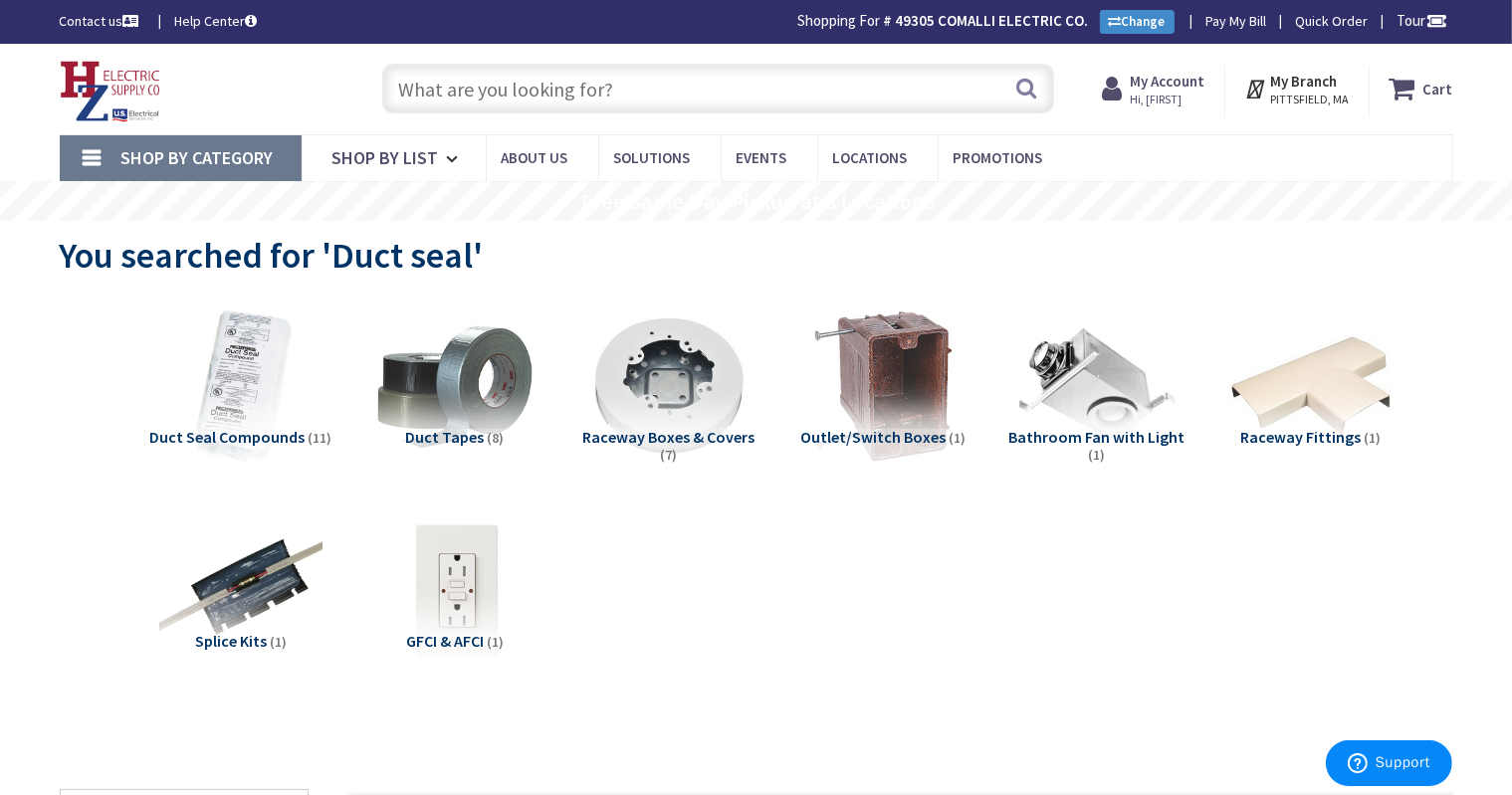 click on "Shop By Category" at bounding box center (197, 157) 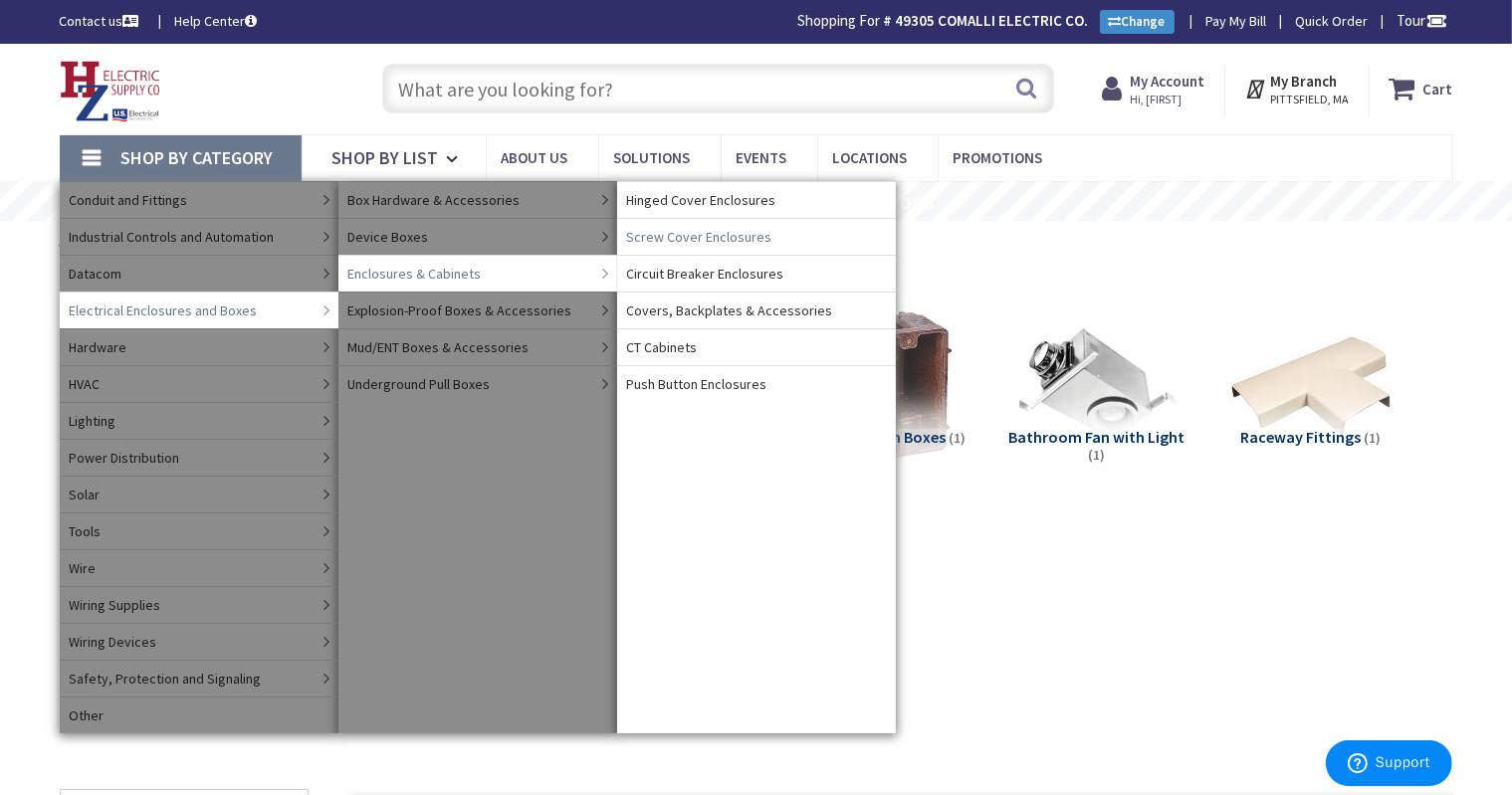 click on "Screw Cover Enclosures" at bounding box center [700, 237] 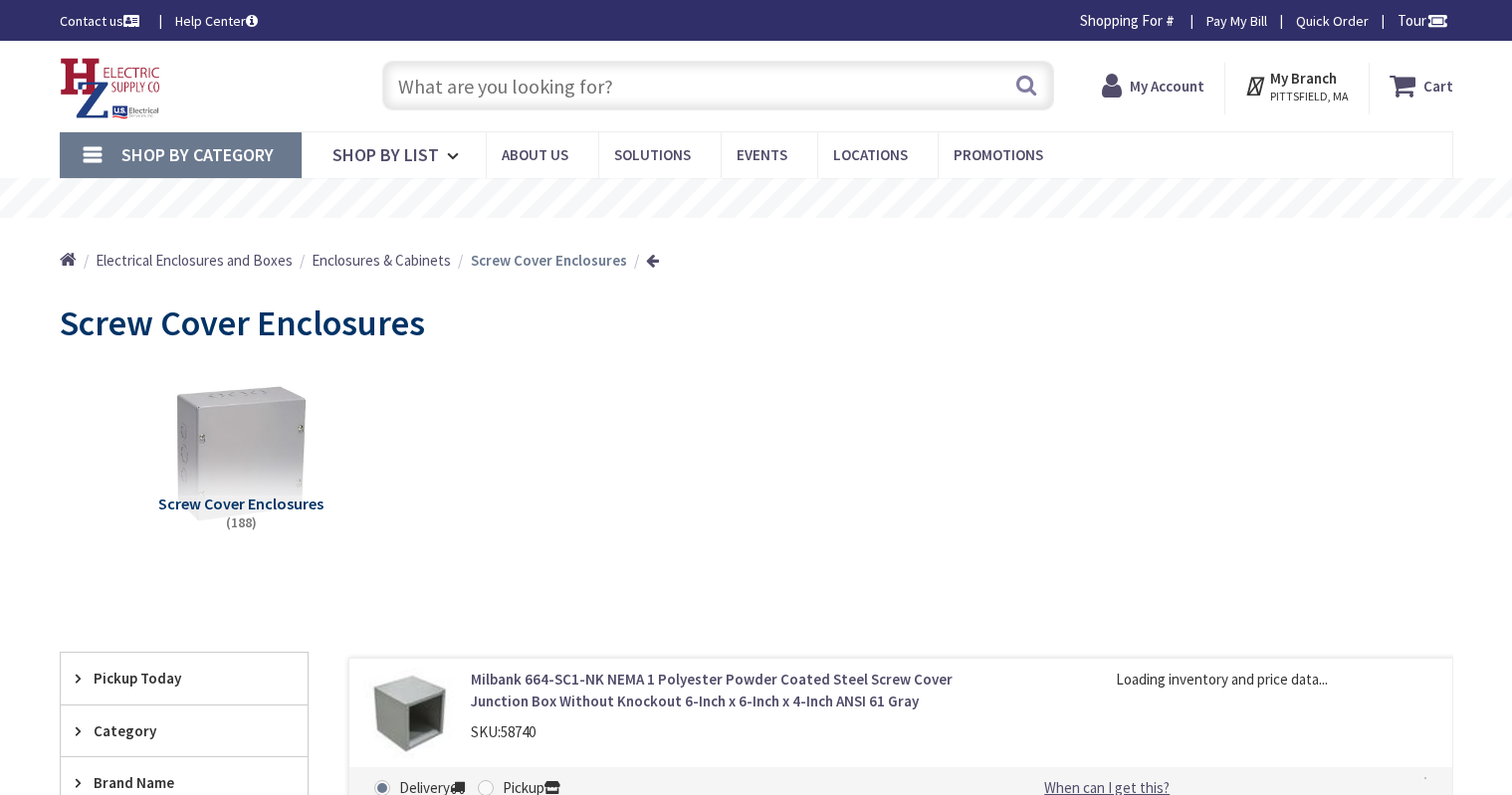 scroll, scrollTop: 0, scrollLeft: 0, axis: both 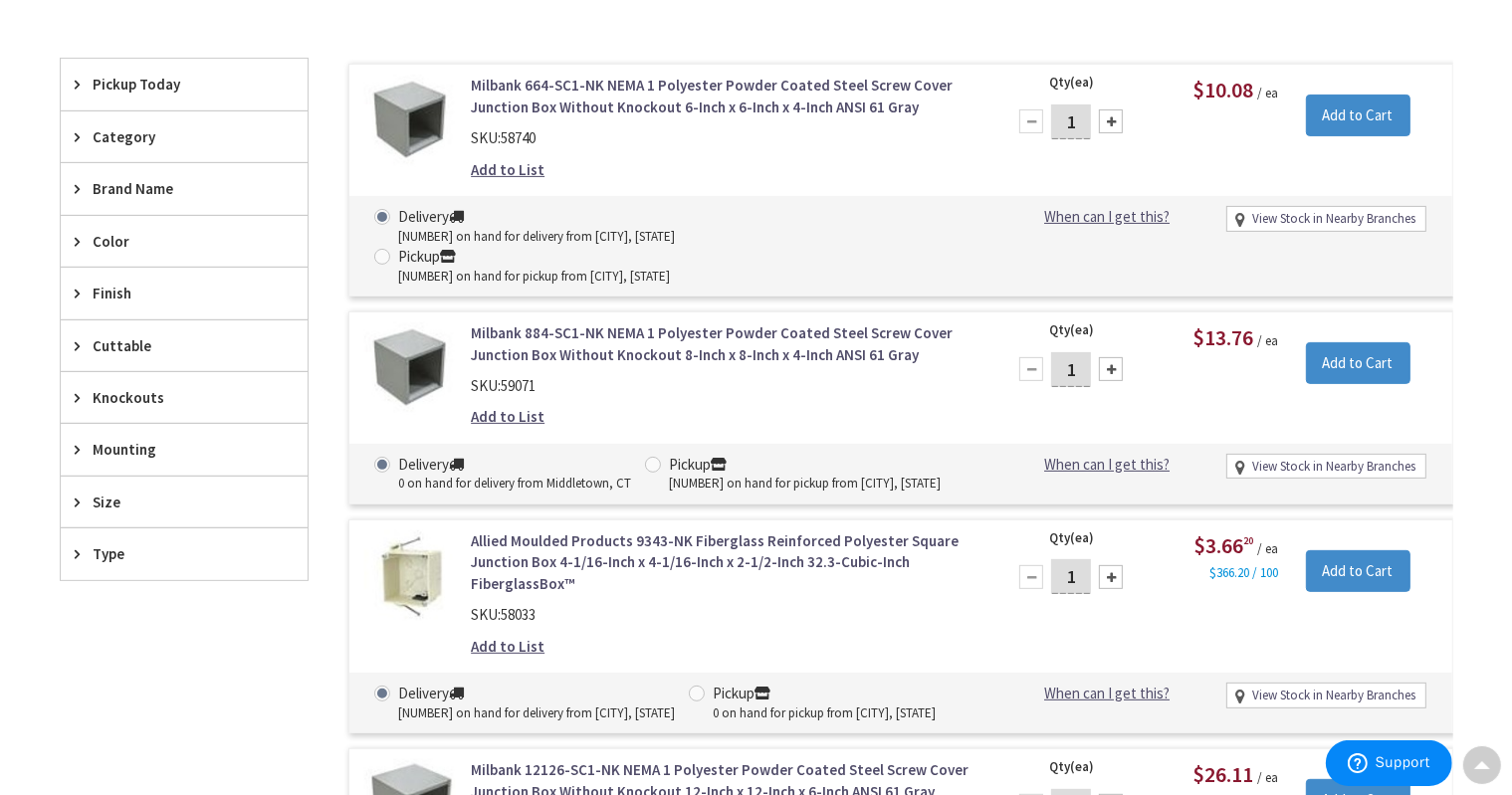 click on "Size" at bounding box center (174, 501) 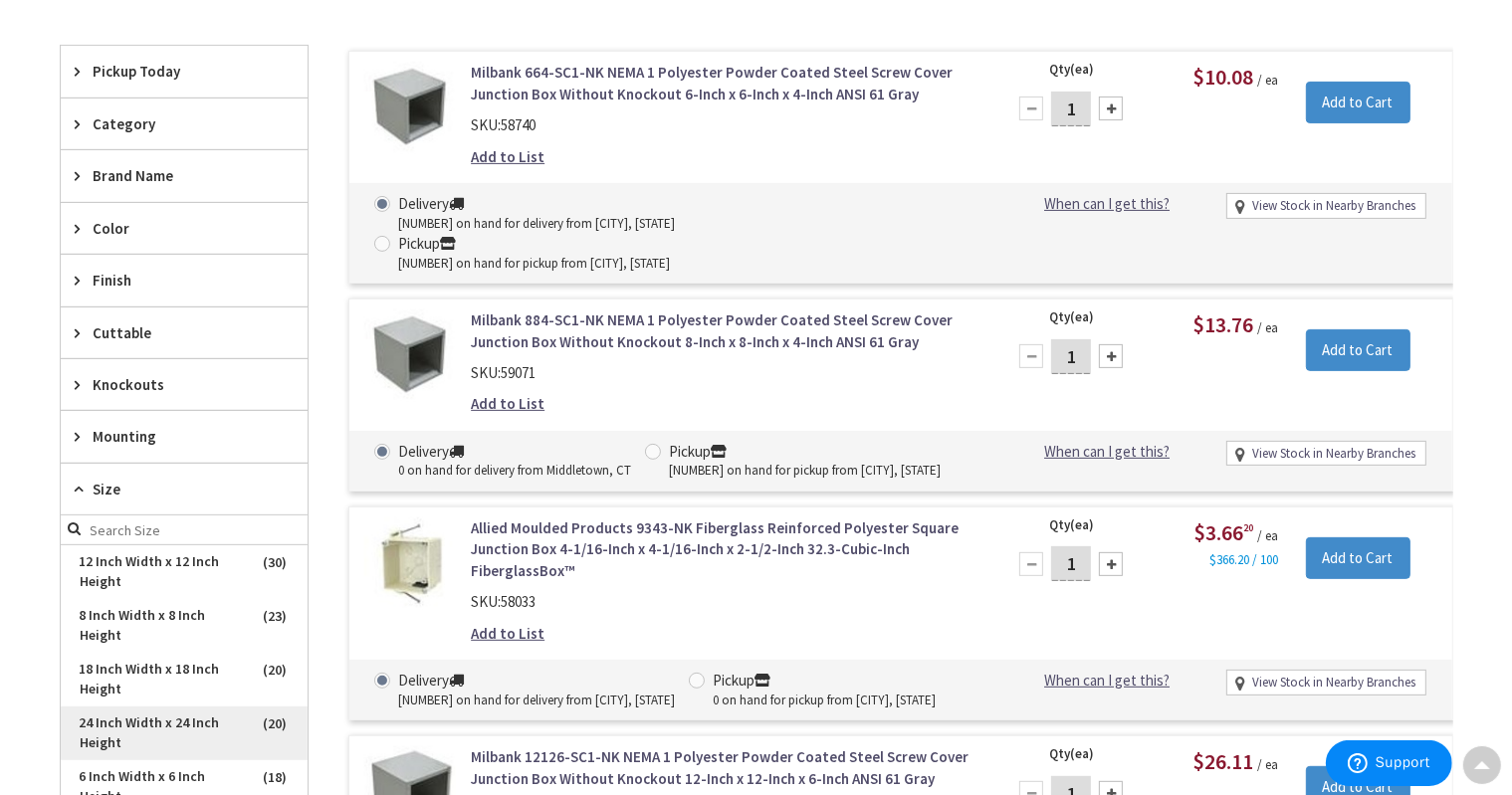 scroll, scrollTop: 696, scrollLeft: 0, axis: vertical 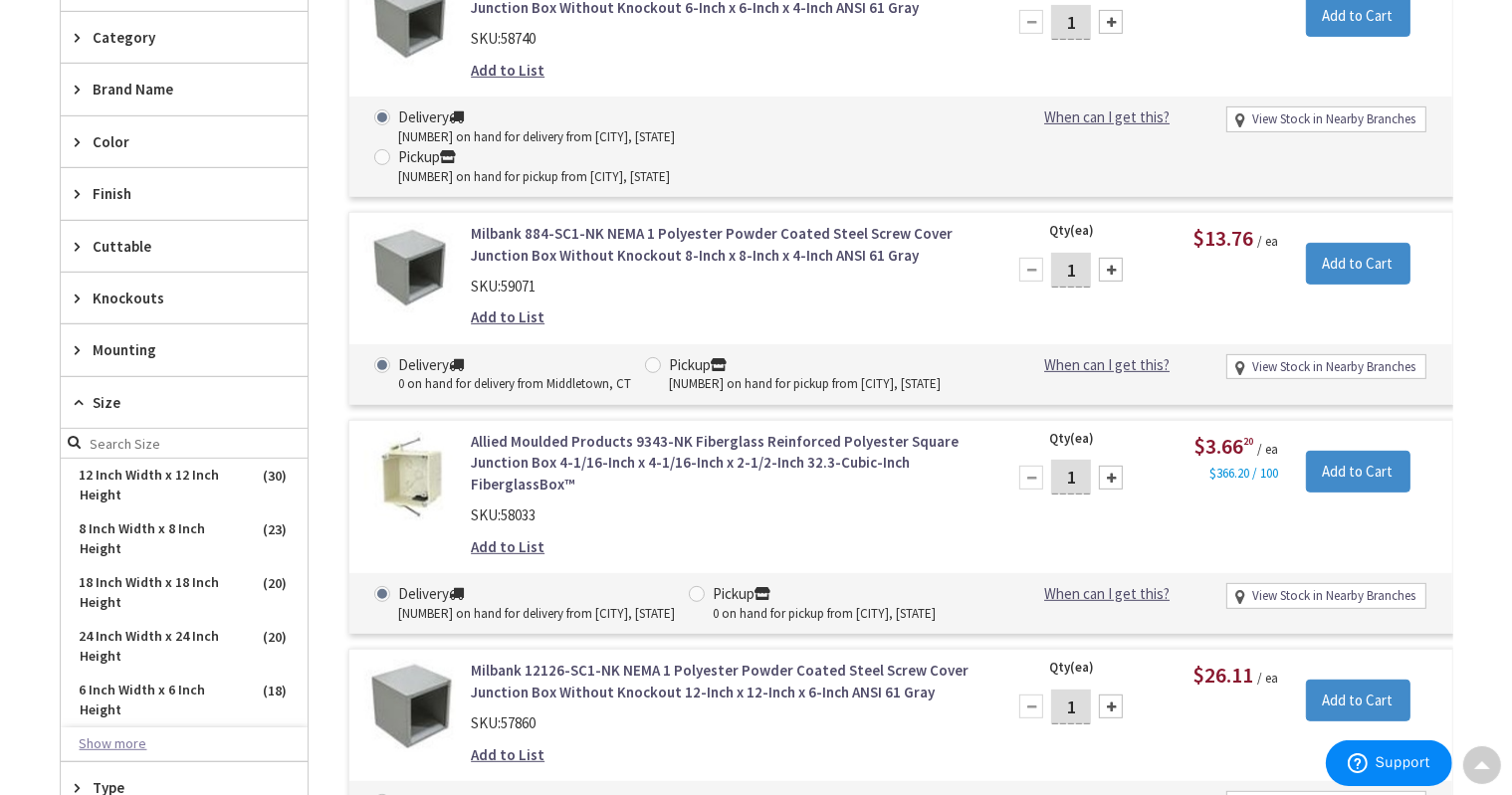 click on "Show more" at bounding box center [184, 744] 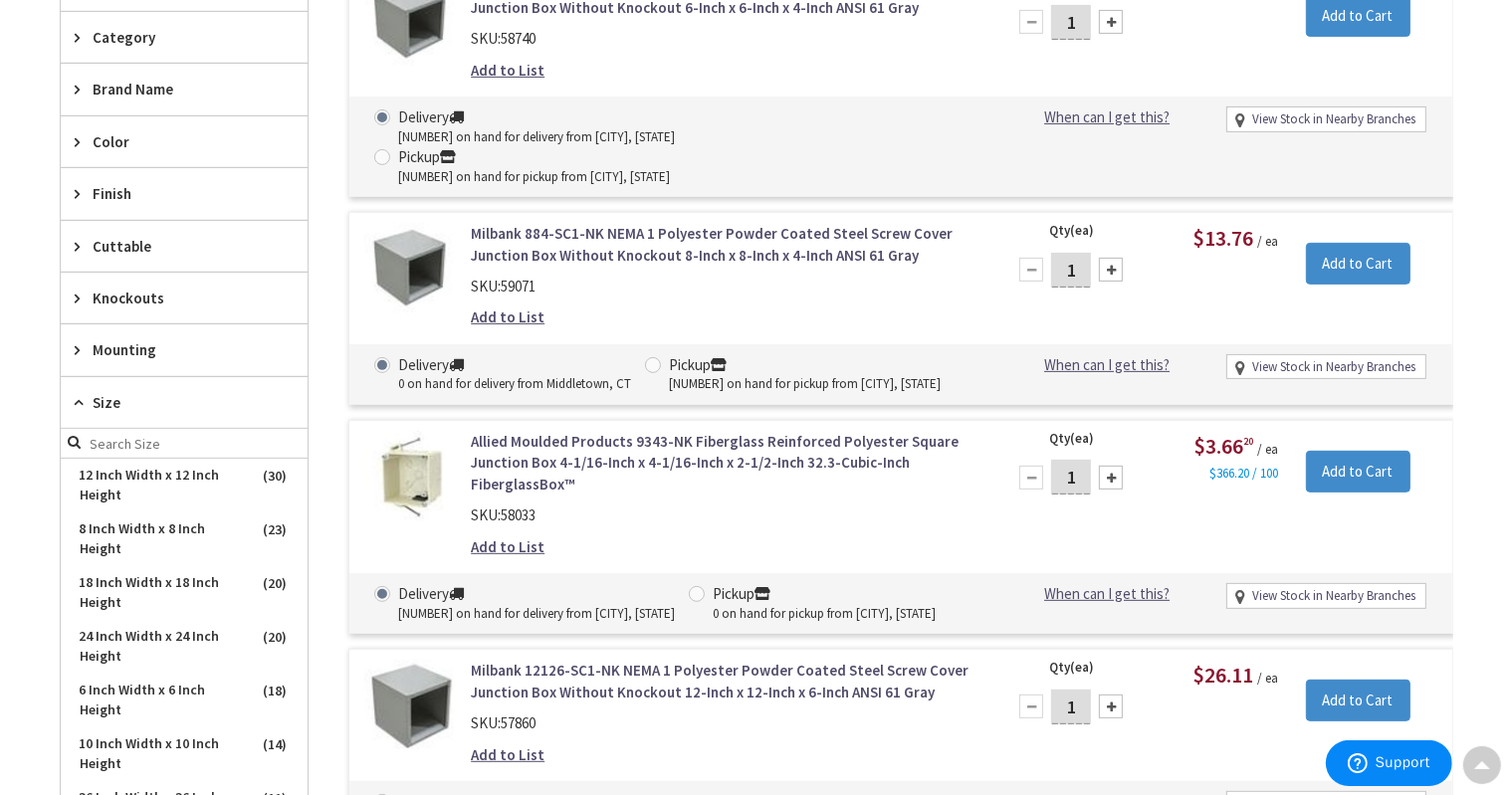 scroll, scrollTop: 99, scrollLeft: 0, axis: vertical 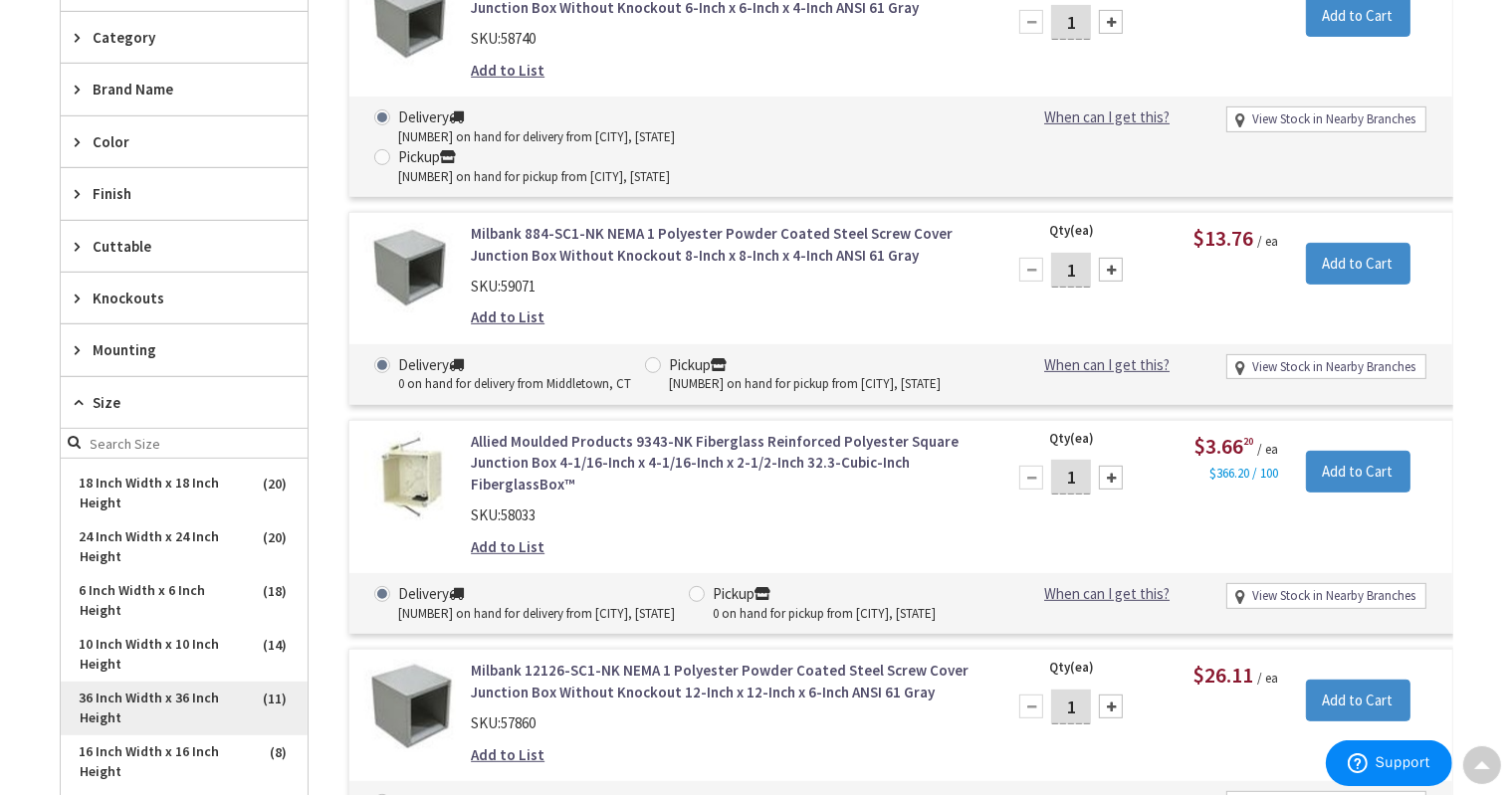 click on "36 Inch Width x 36 Inch Height" at bounding box center (184, 708) 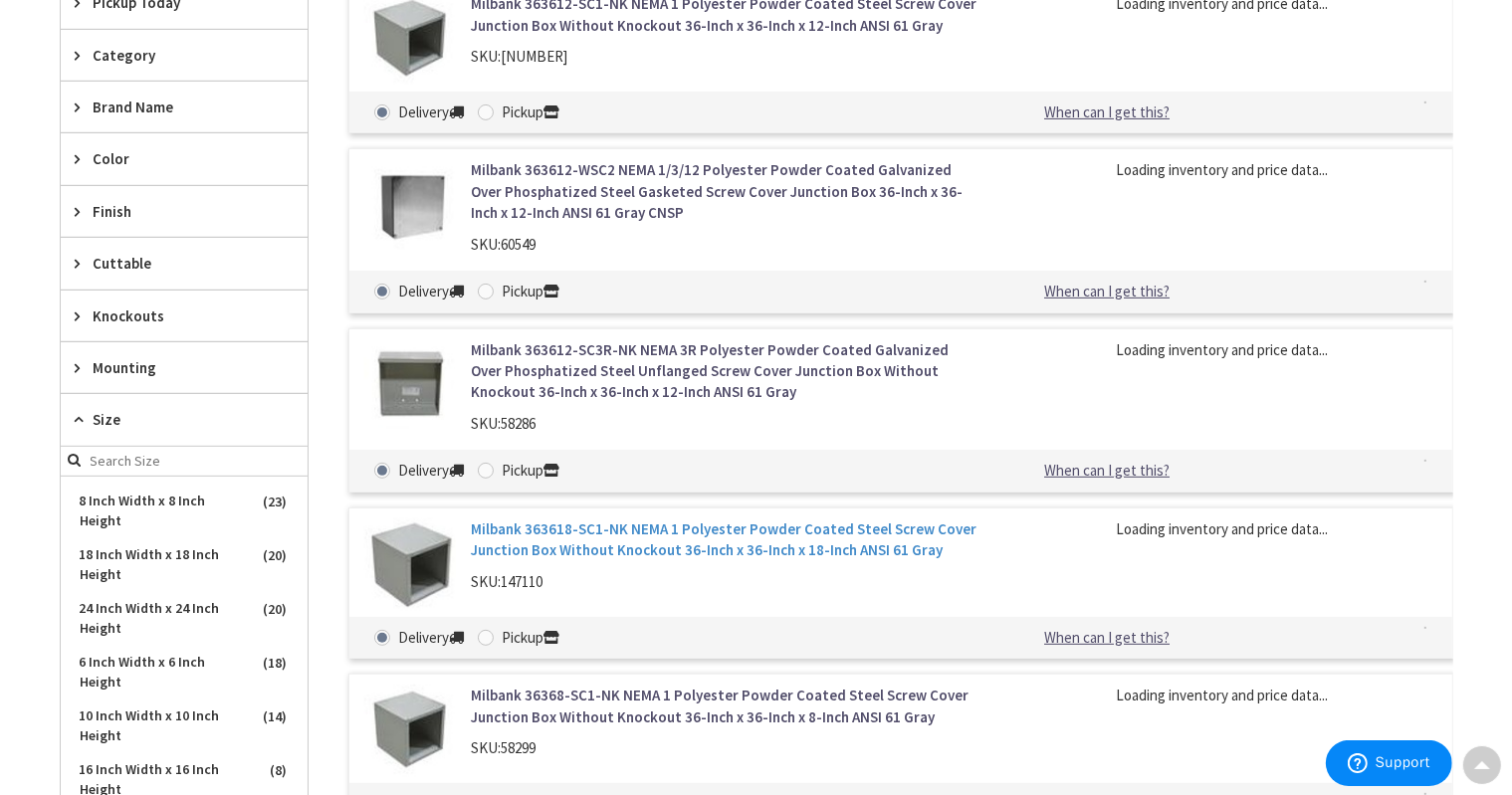 scroll, scrollTop: 714, scrollLeft: 0, axis: vertical 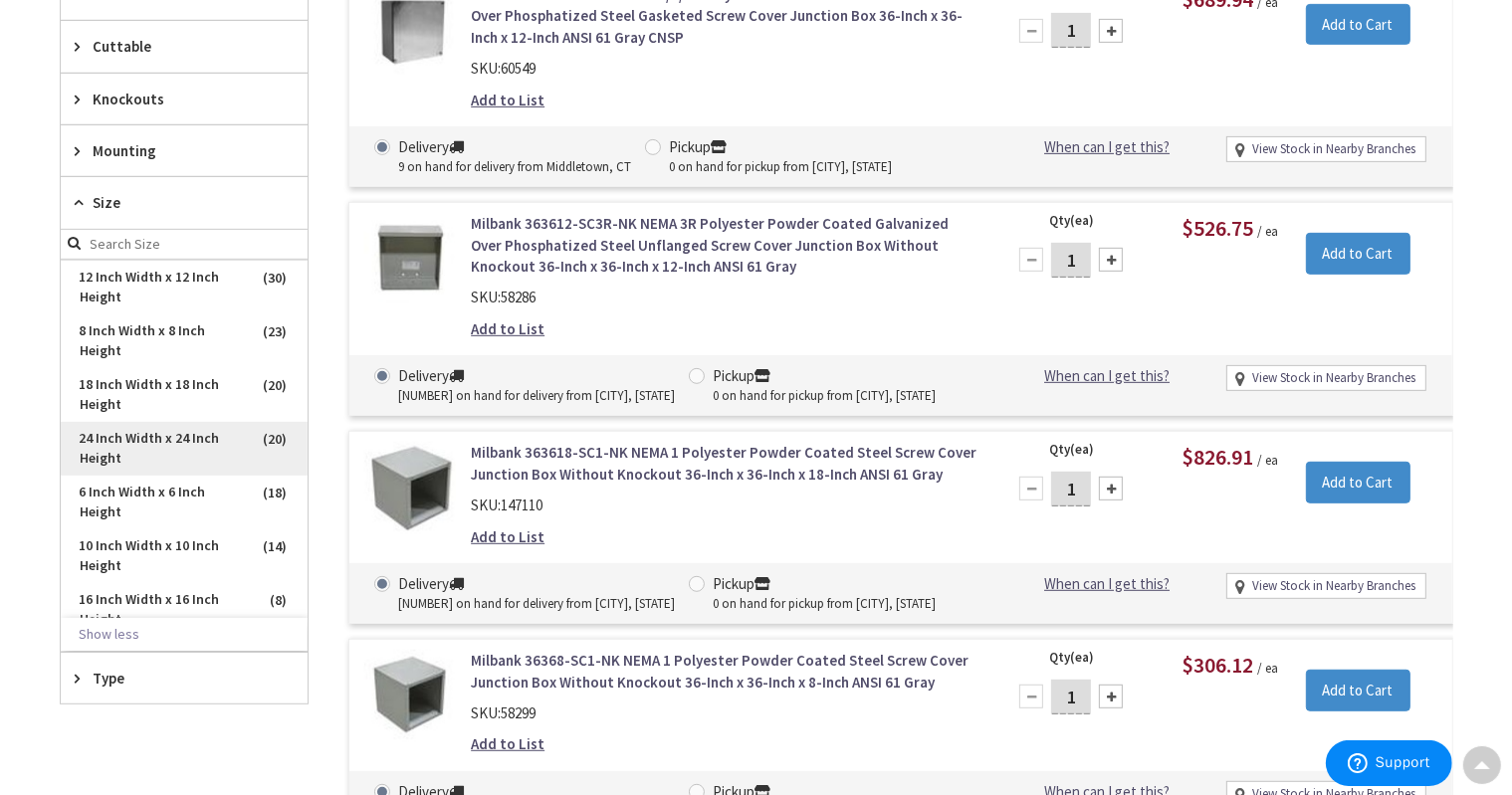 click on "24 Inch Width x 24 Inch Height" at bounding box center [184, 449] 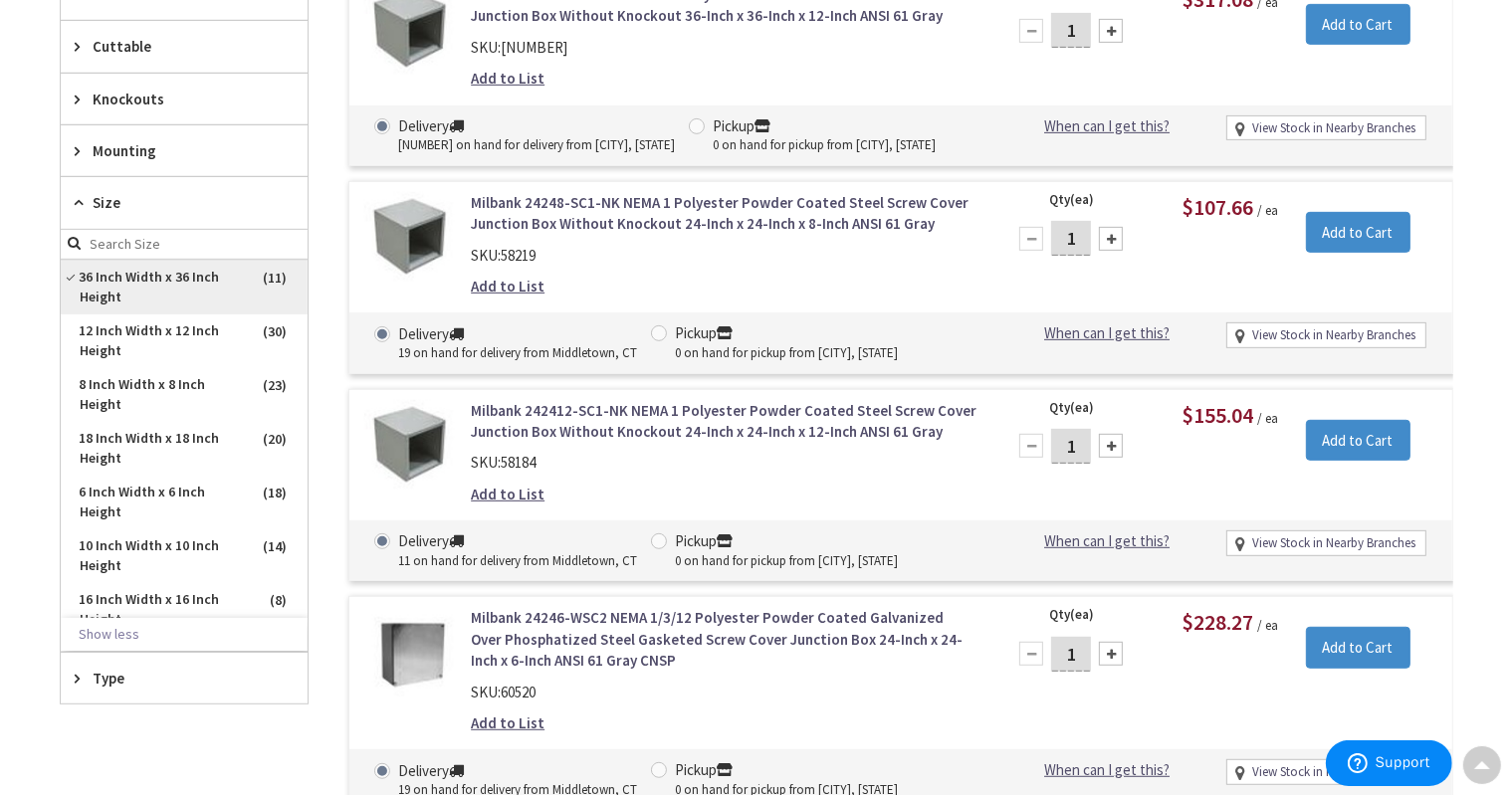 scroll, scrollTop: 0, scrollLeft: 0, axis: both 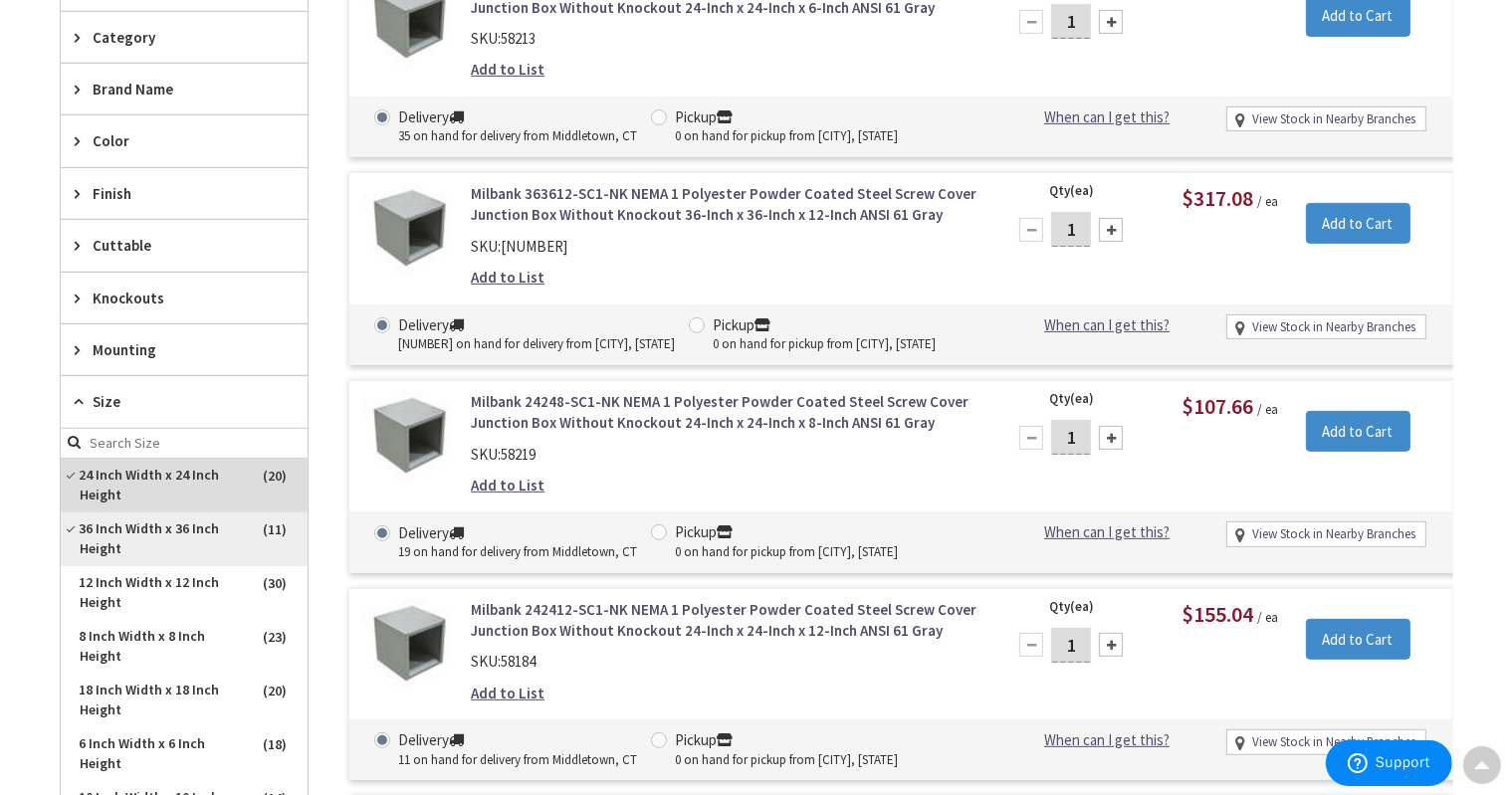 click on "36 Inch Width x 36 Inch Height" at bounding box center (184, 539) 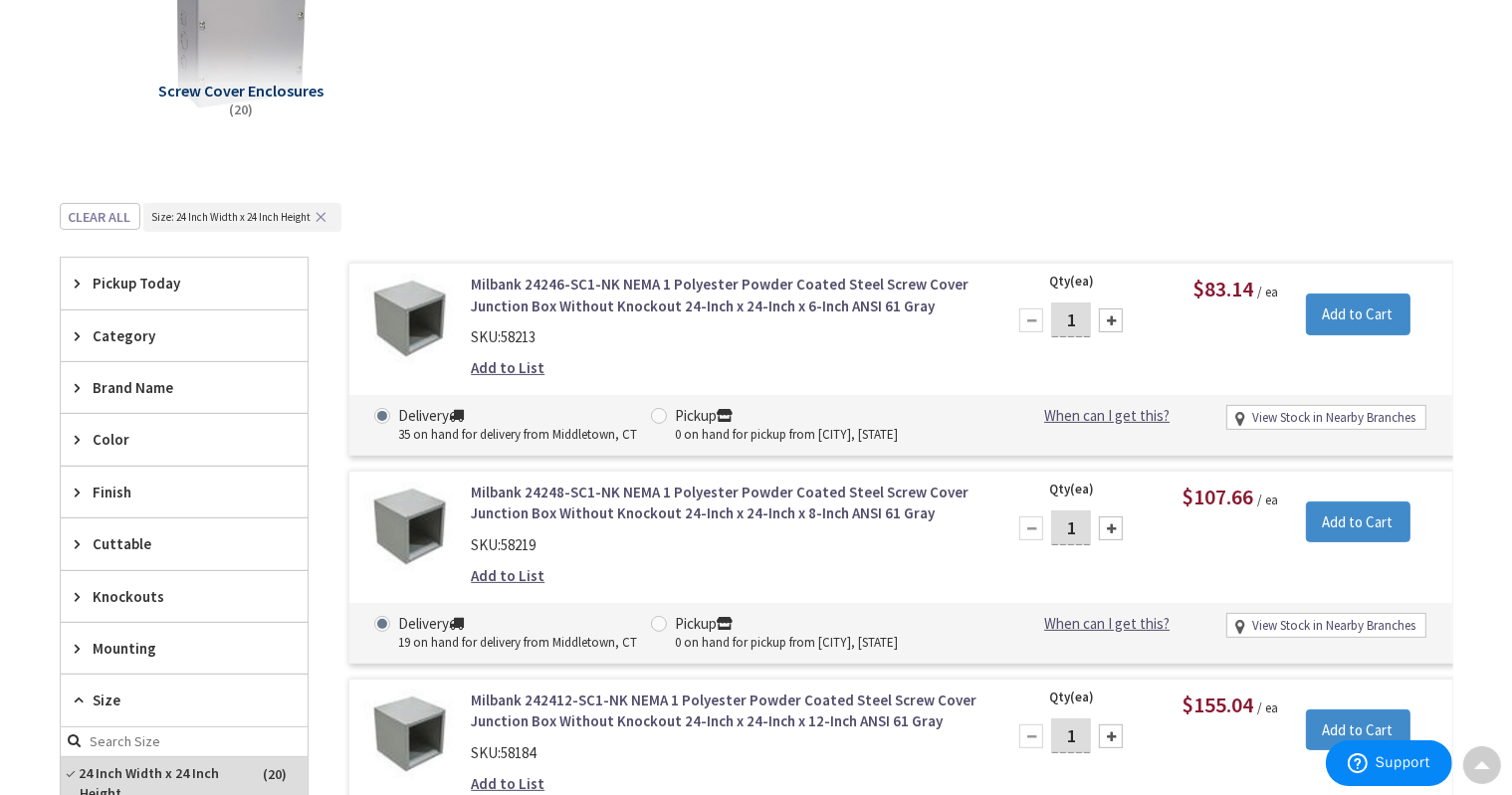 scroll, scrollTop: 0, scrollLeft: 0, axis: both 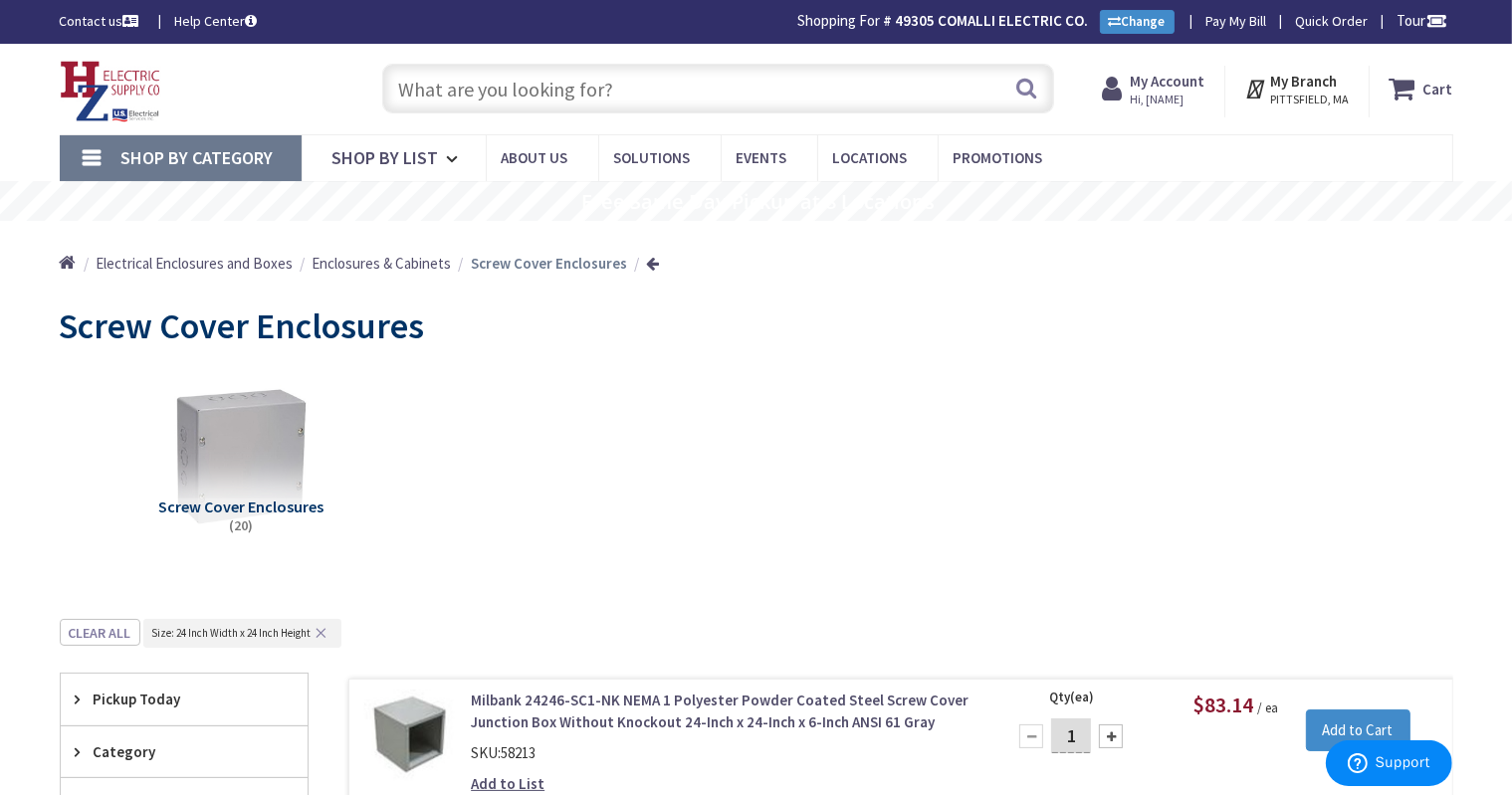 click at bounding box center (718, 89) 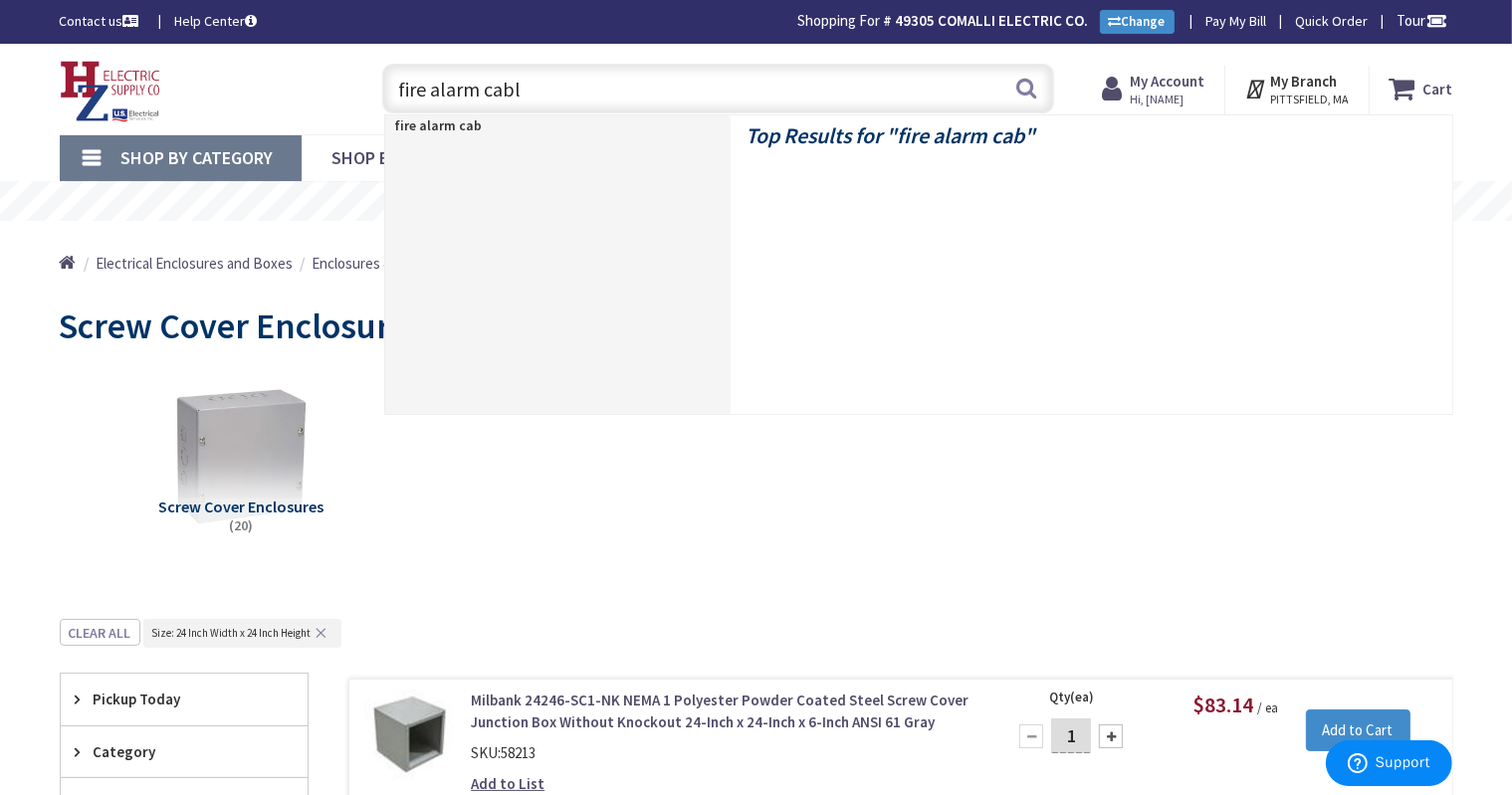 type on "fire alarm cable" 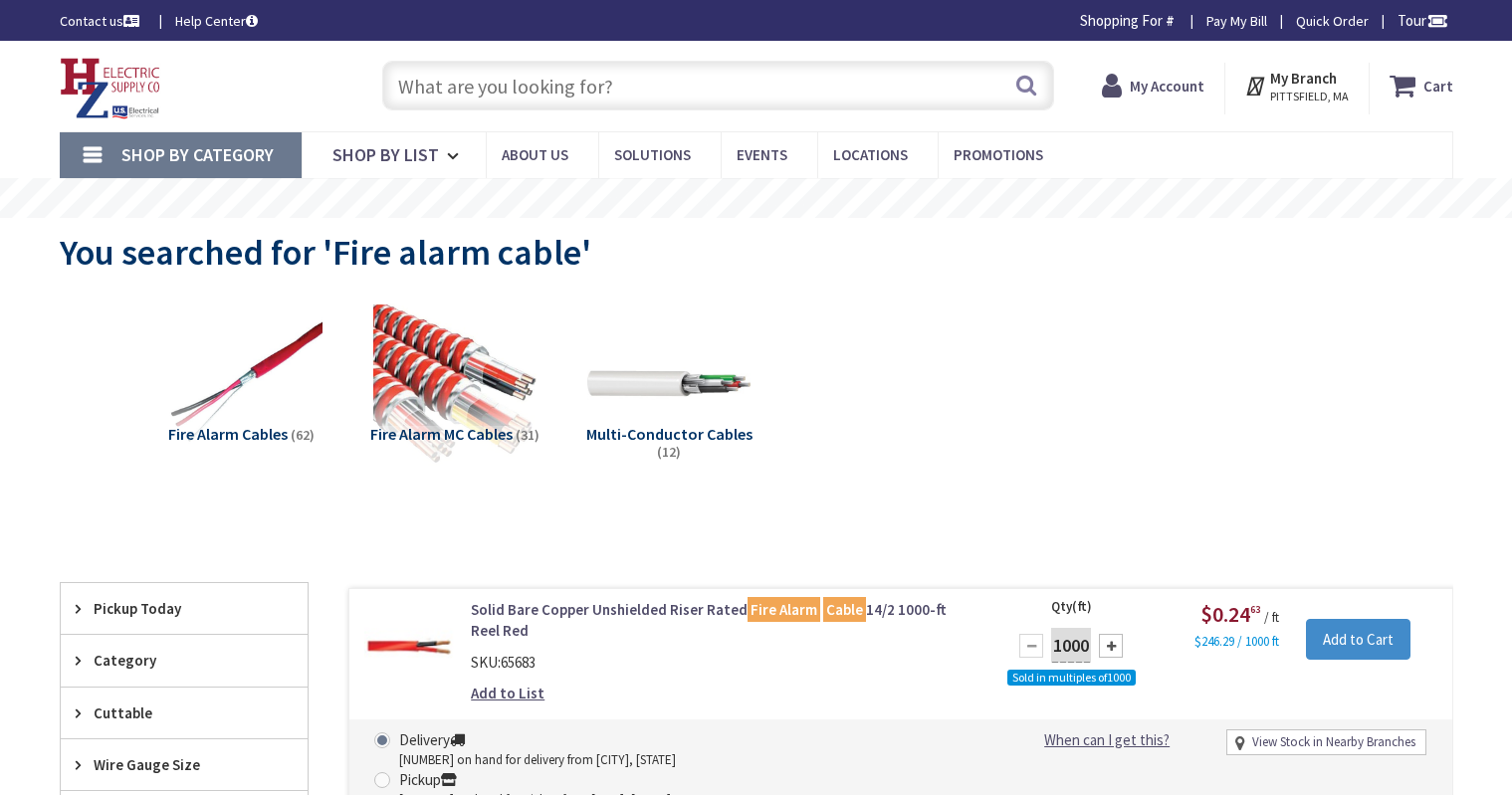 scroll, scrollTop: 0, scrollLeft: 0, axis: both 